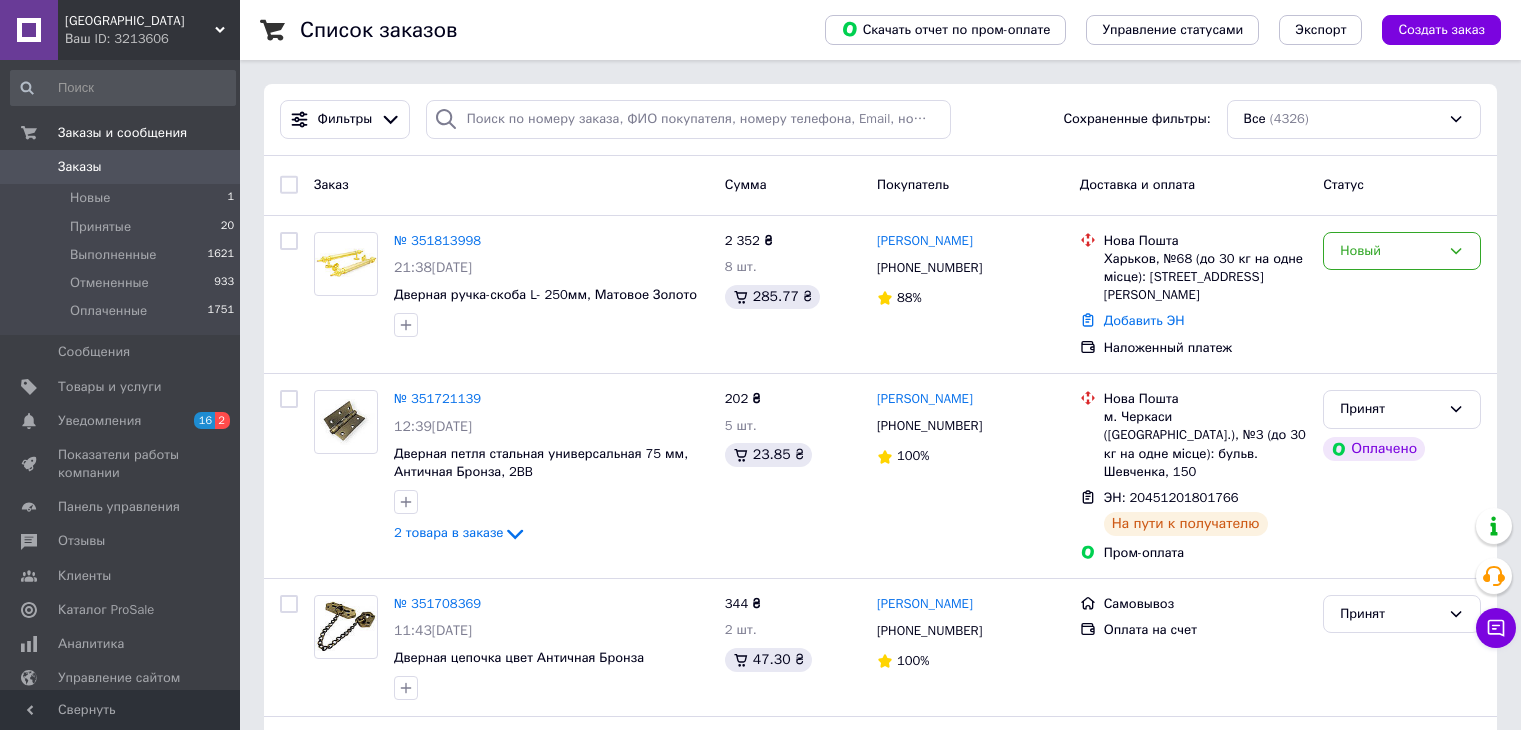 scroll, scrollTop: 0, scrollLeft: 0, axis: both 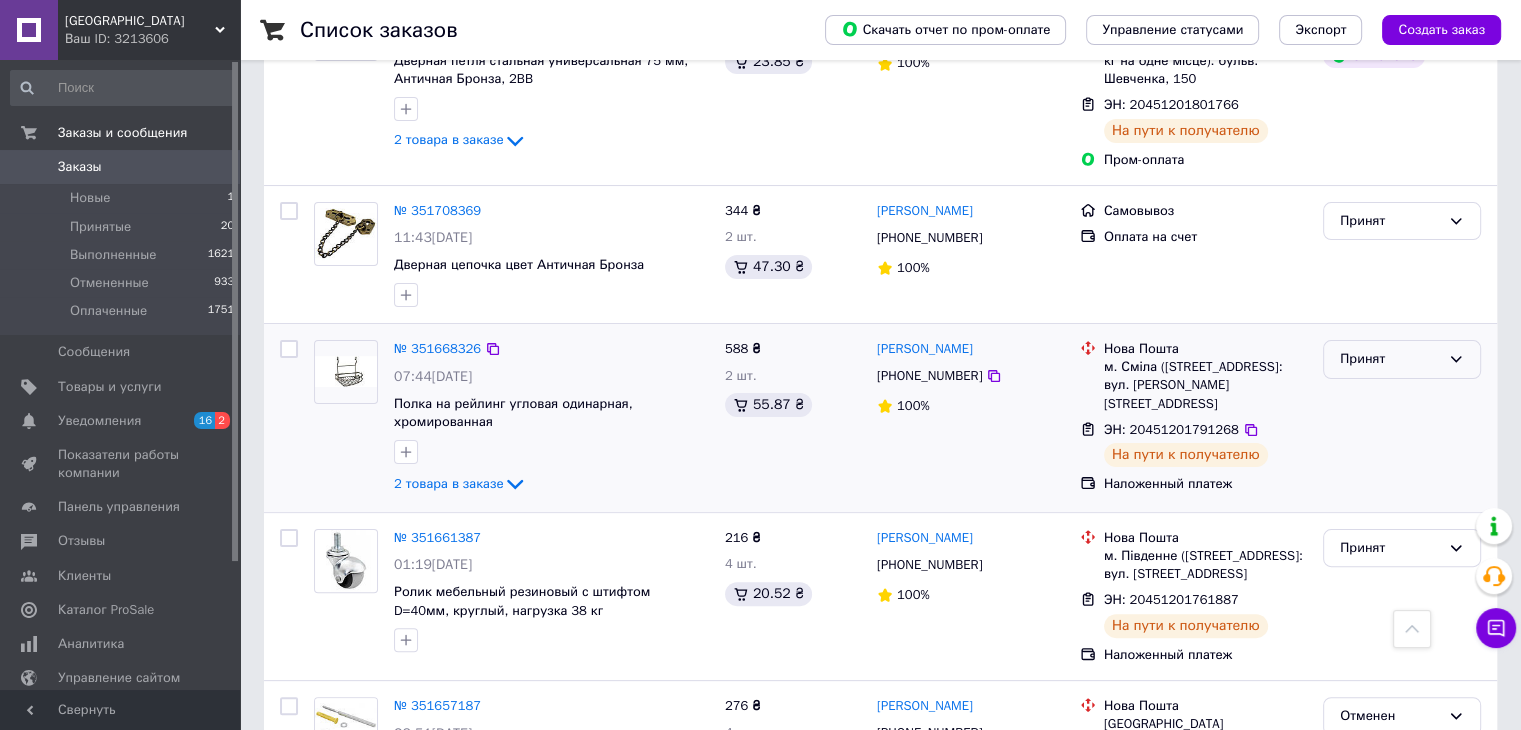 click 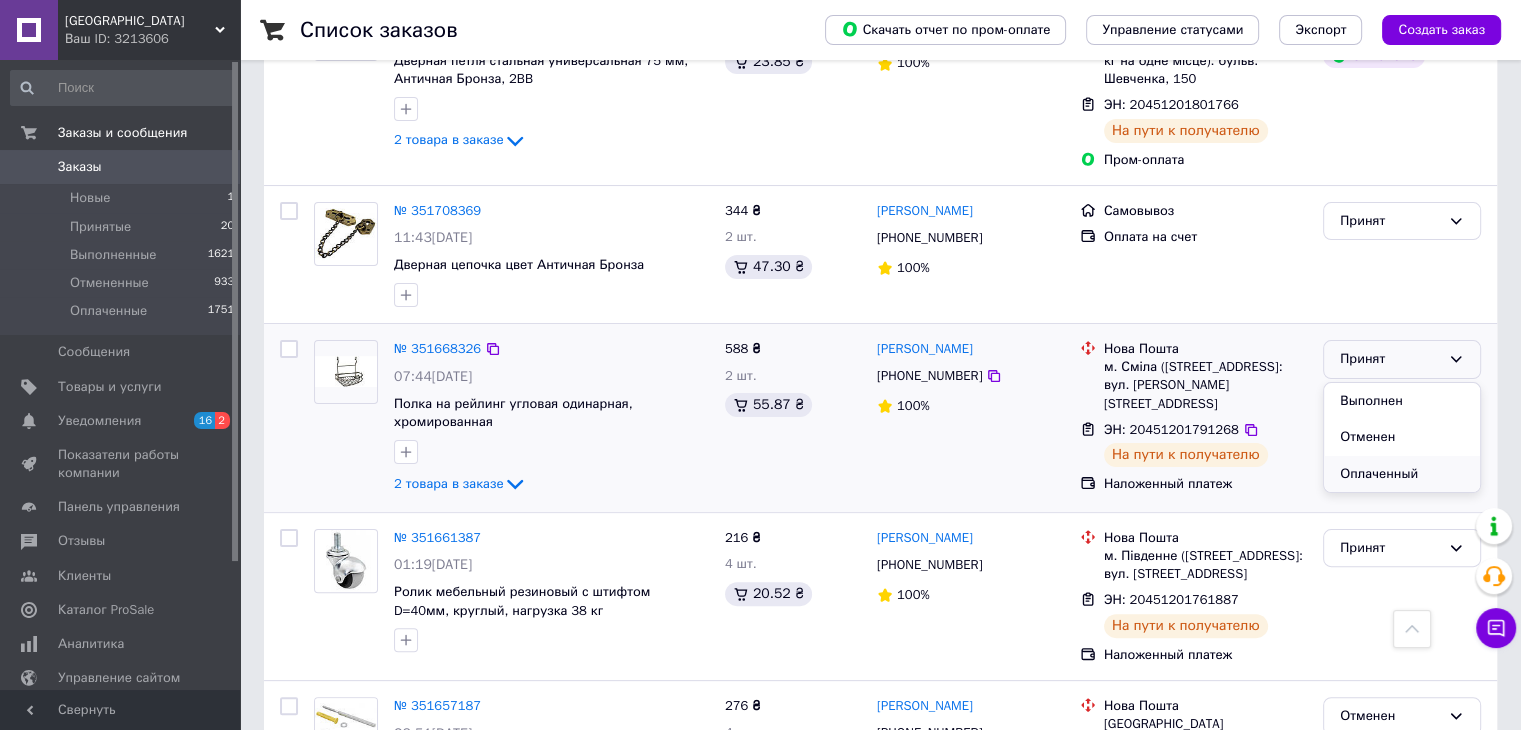 click on "Оплаченный" at bounding box center [1402, 474] 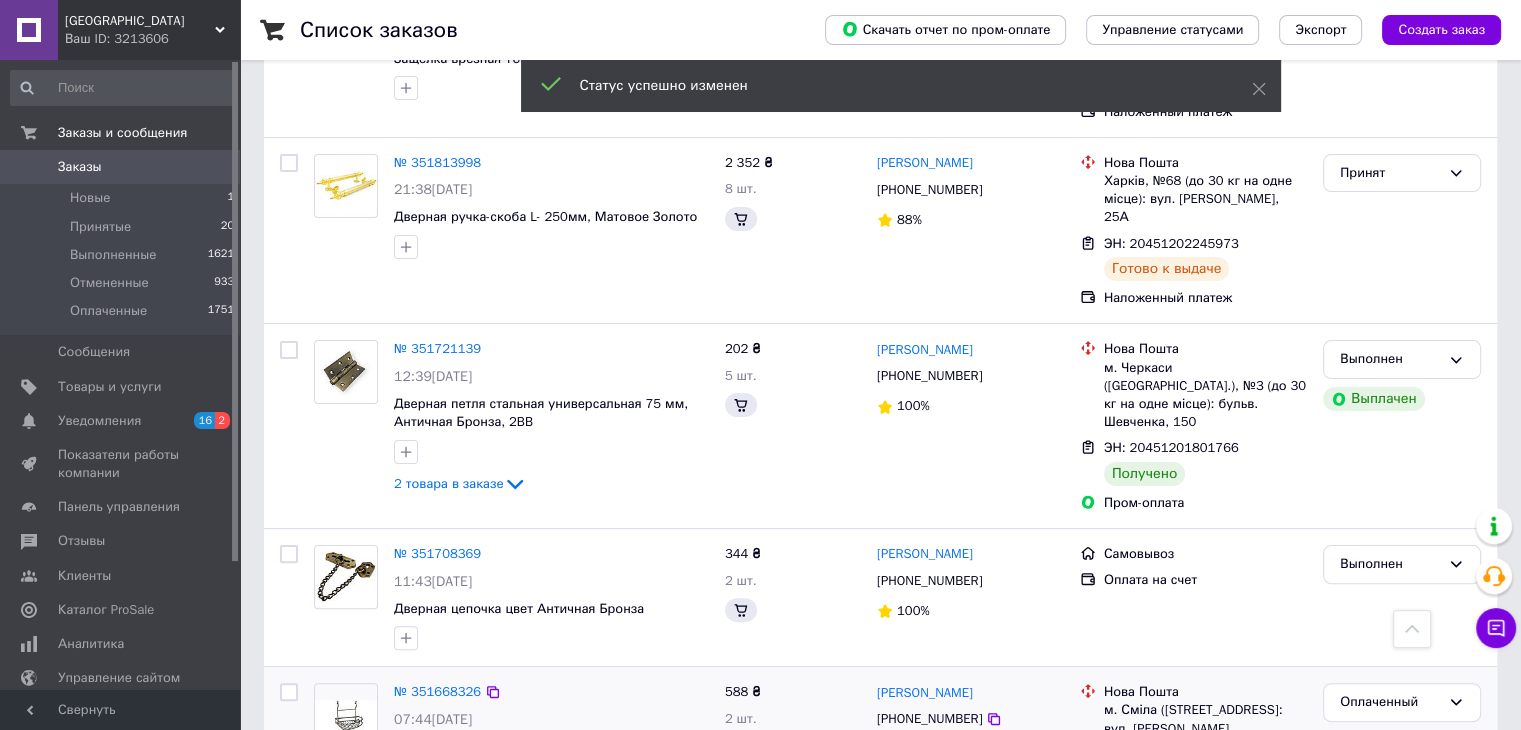 scroll, scrollTop: 718, scrollLeft: 0, axis: vertical 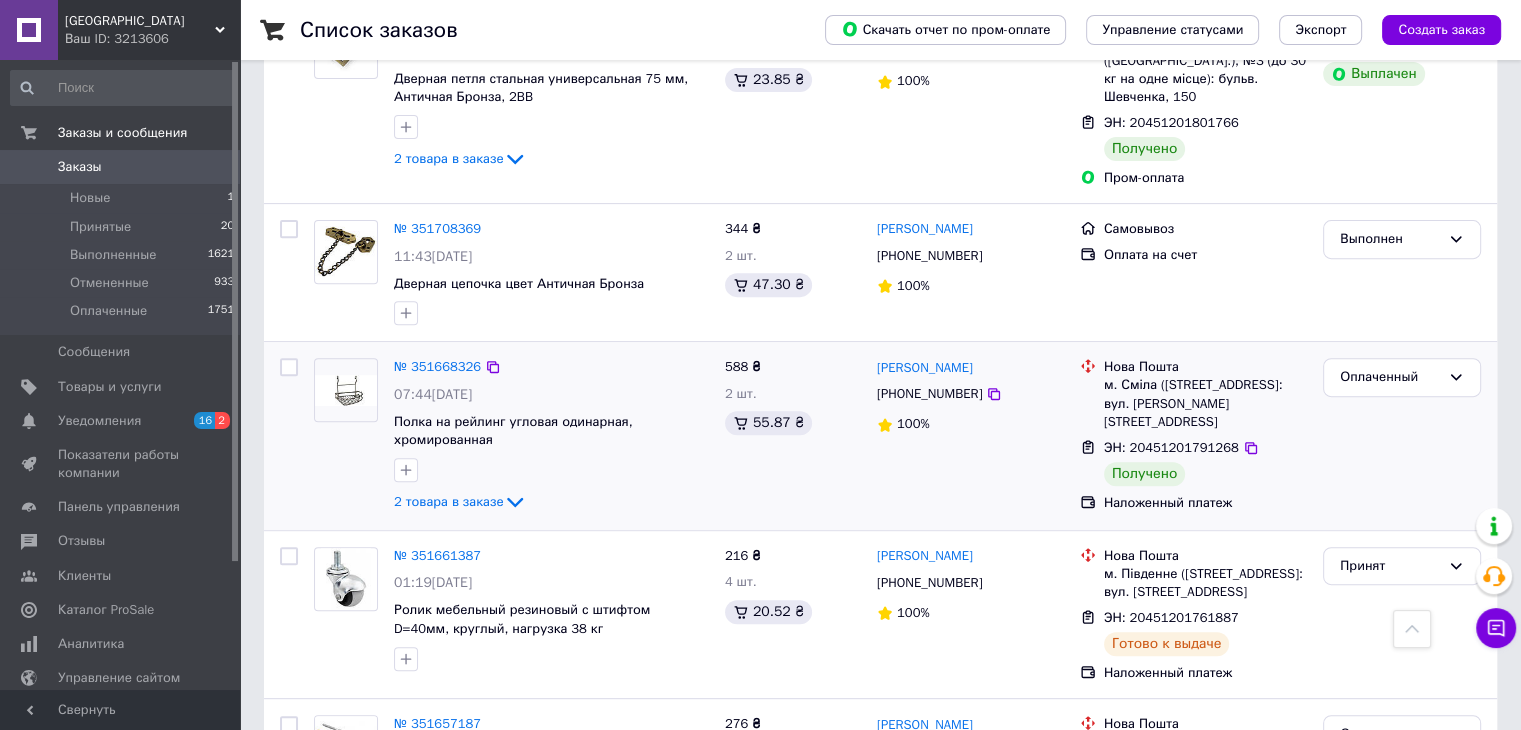 click 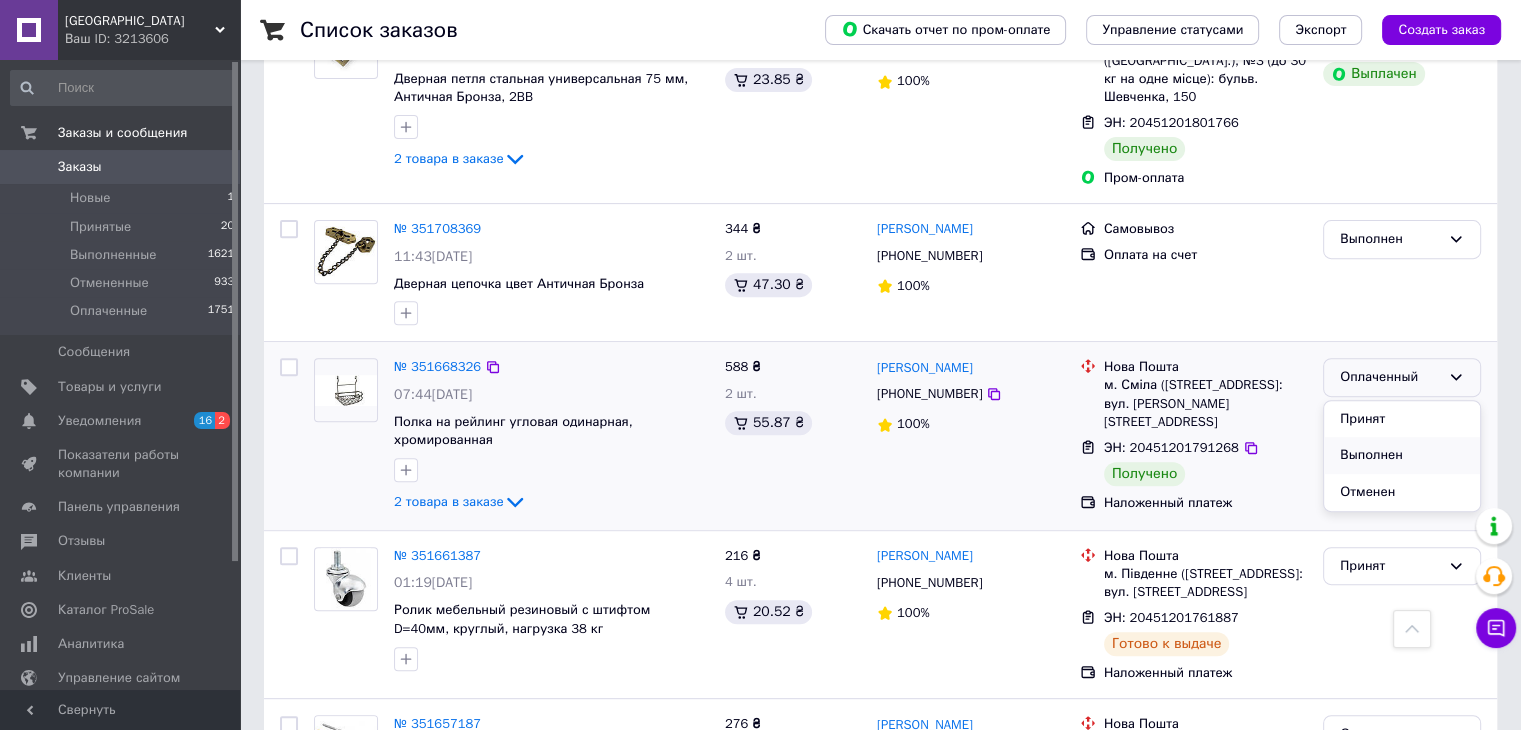 click on "Выполнен" at bounding box center (1402, 455) 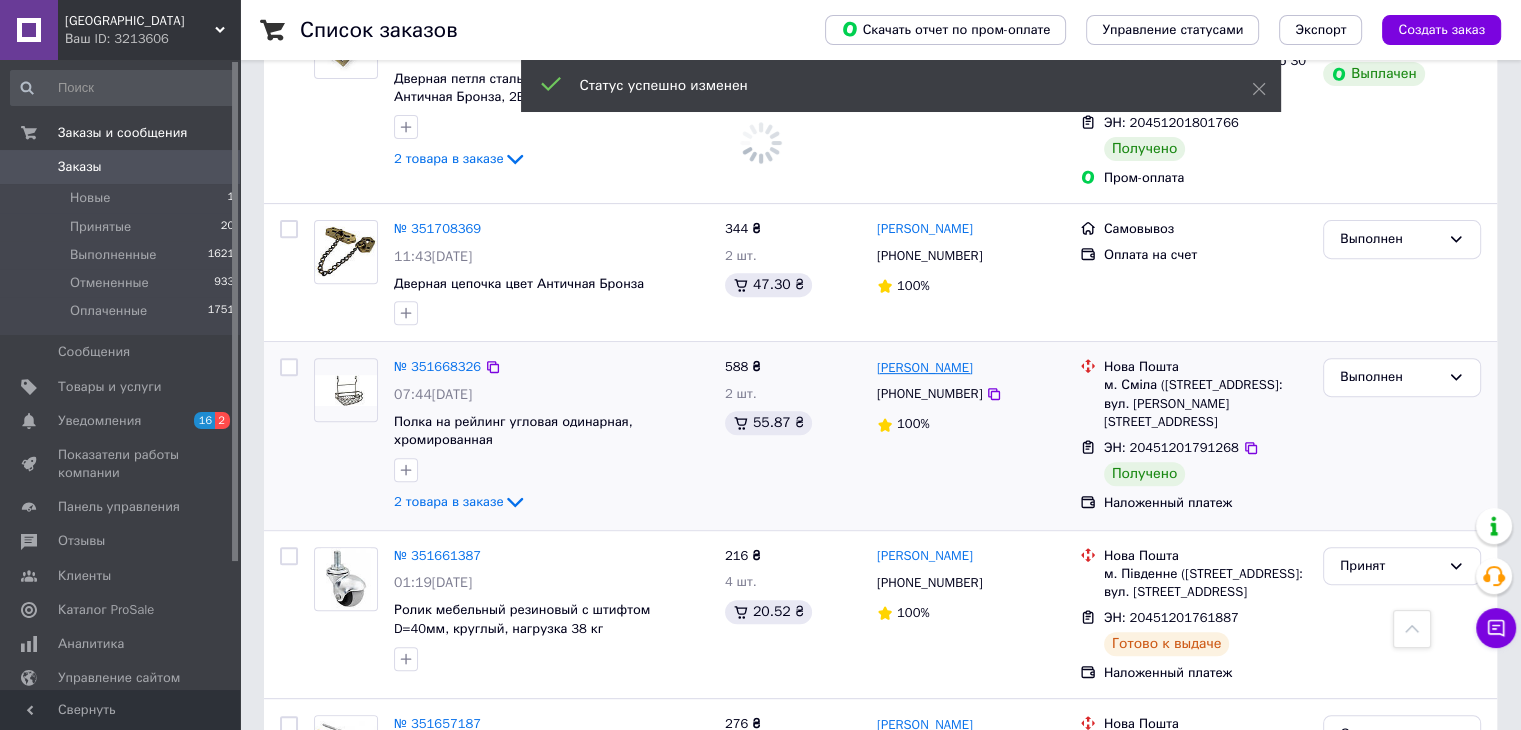 click on "[PERSON_NAME]" at bounding box center (925, 368) 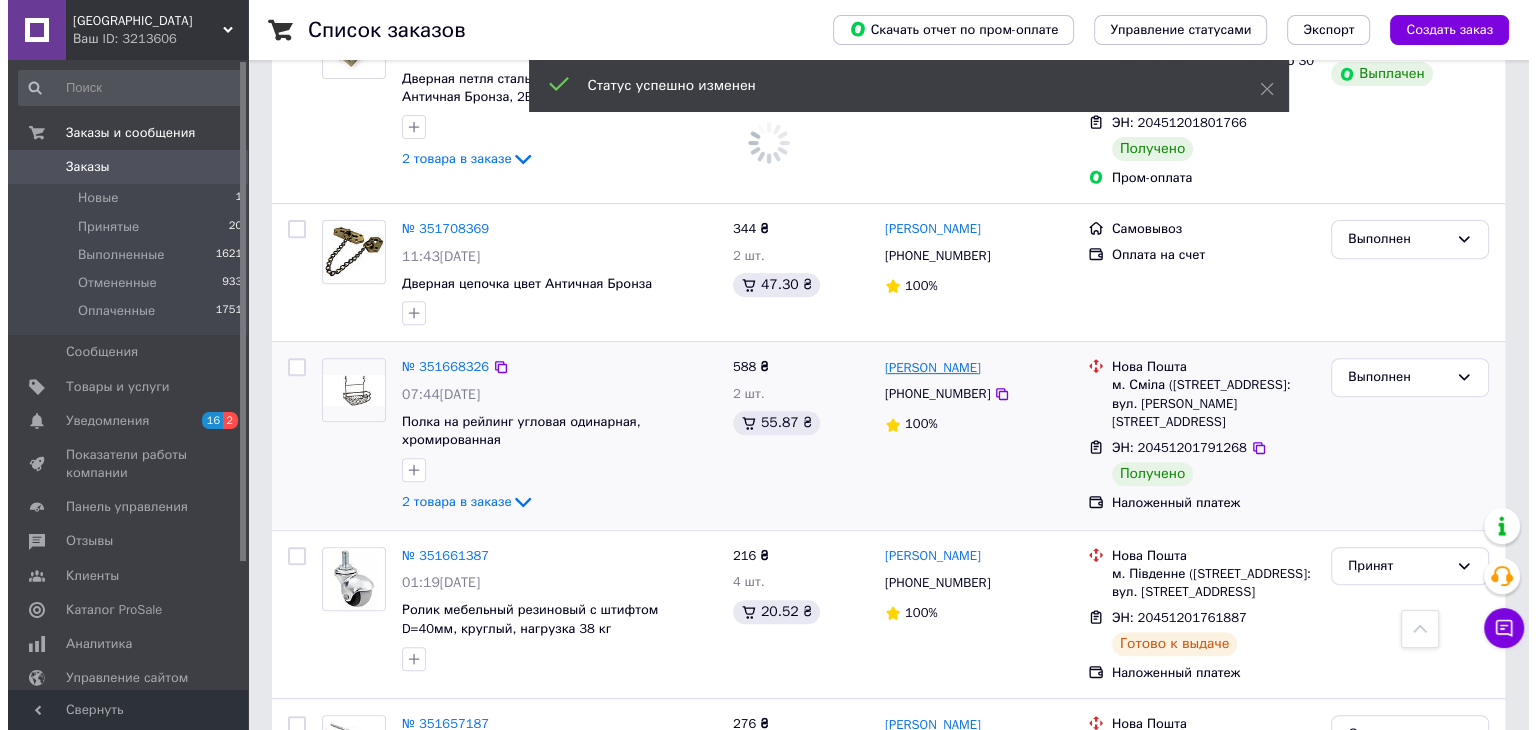 scroll, scrollTop: 0, scrollLeft: 0, axis: both 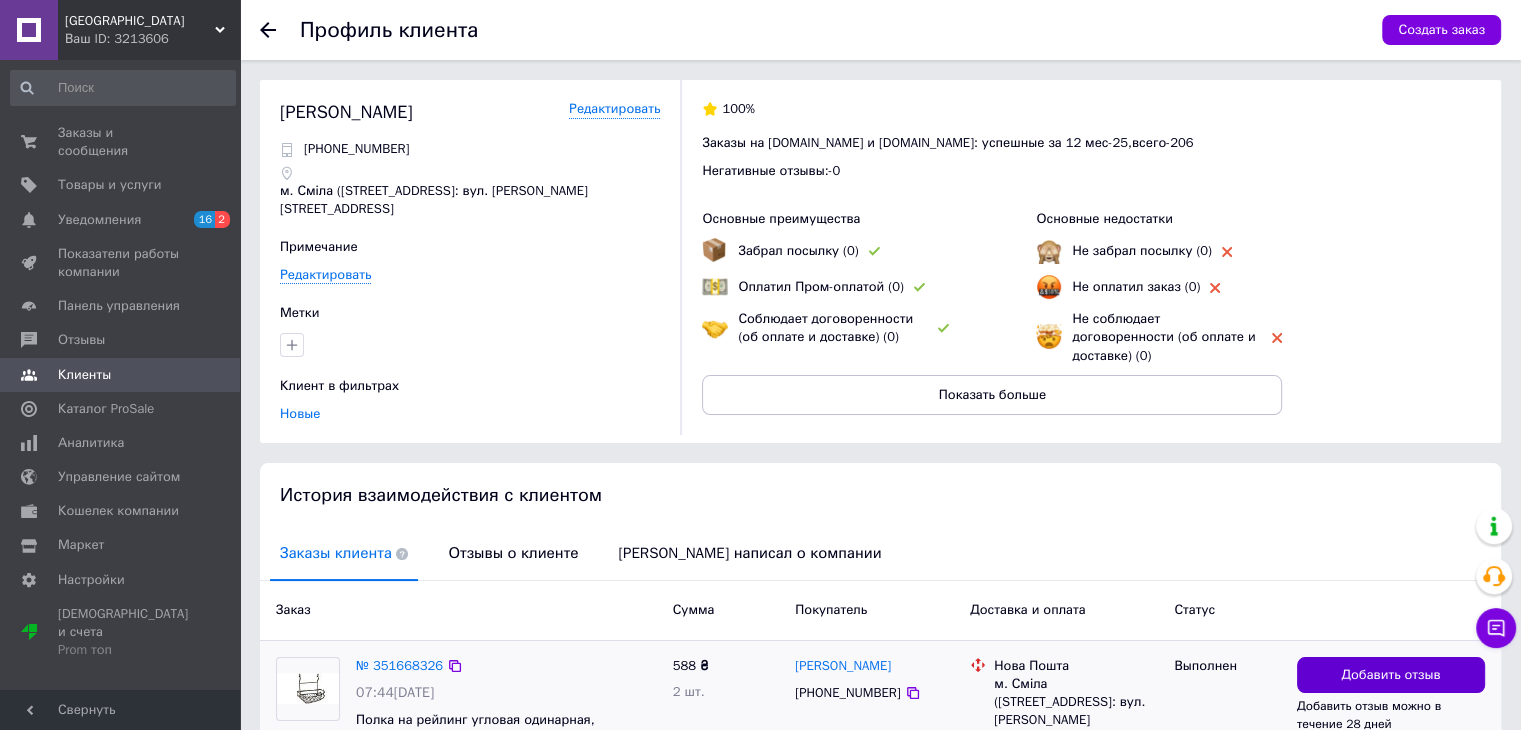 click on "Добавить отзыв" at bounding box center (1391, 675) 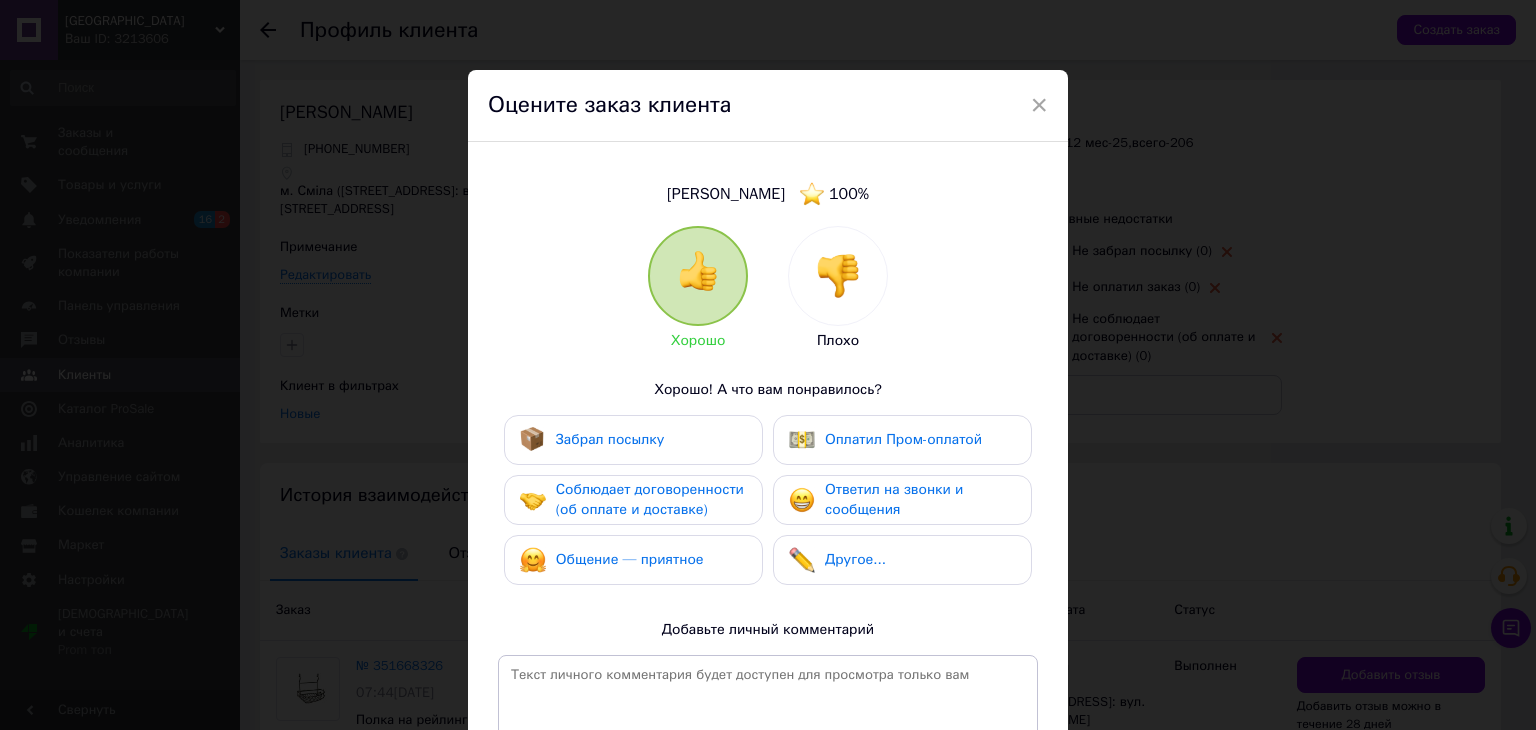 click on "Забрал посылку" at bounding box center (633, 440) 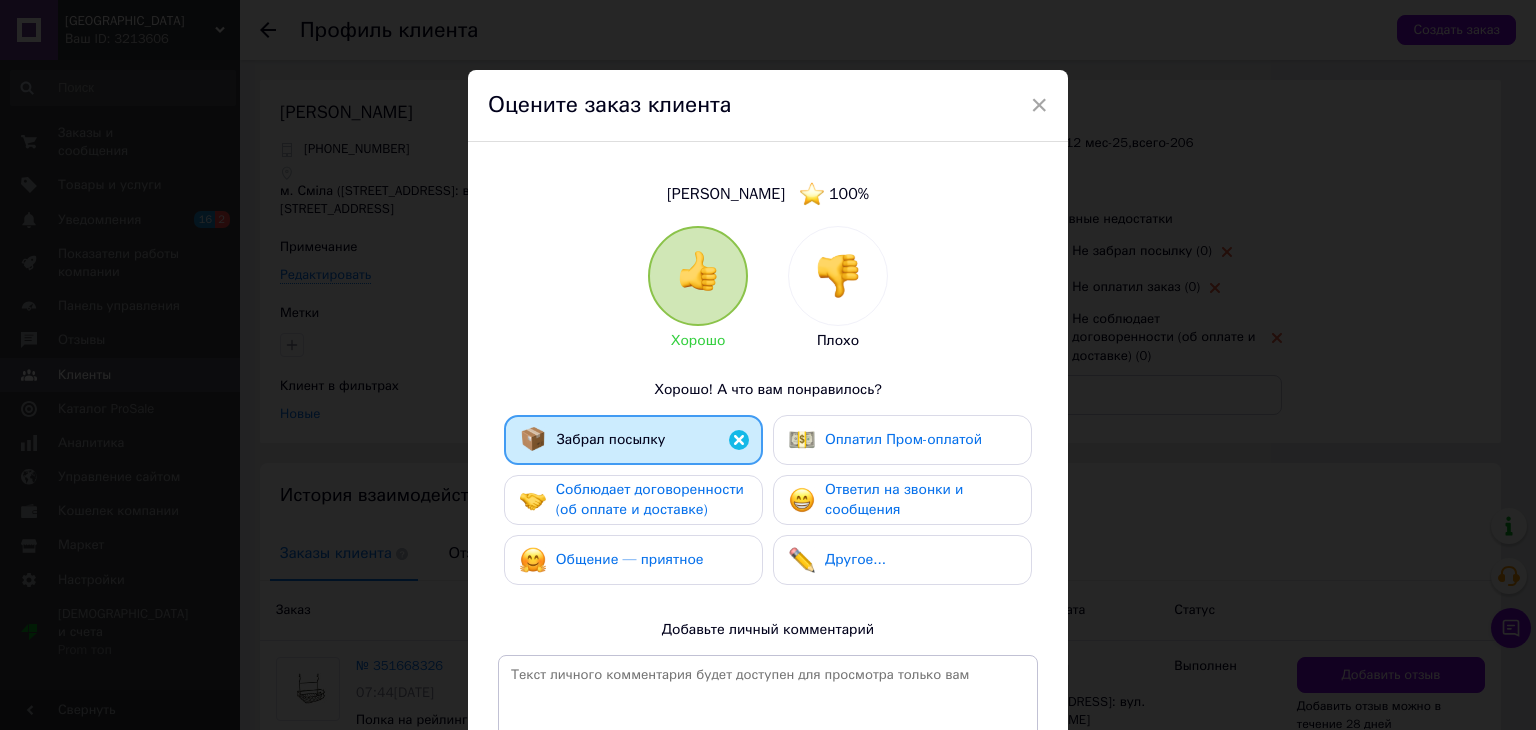 click on "Соблюдает договоренности (об оплате и доставке)" at bounding box center [650, 499] 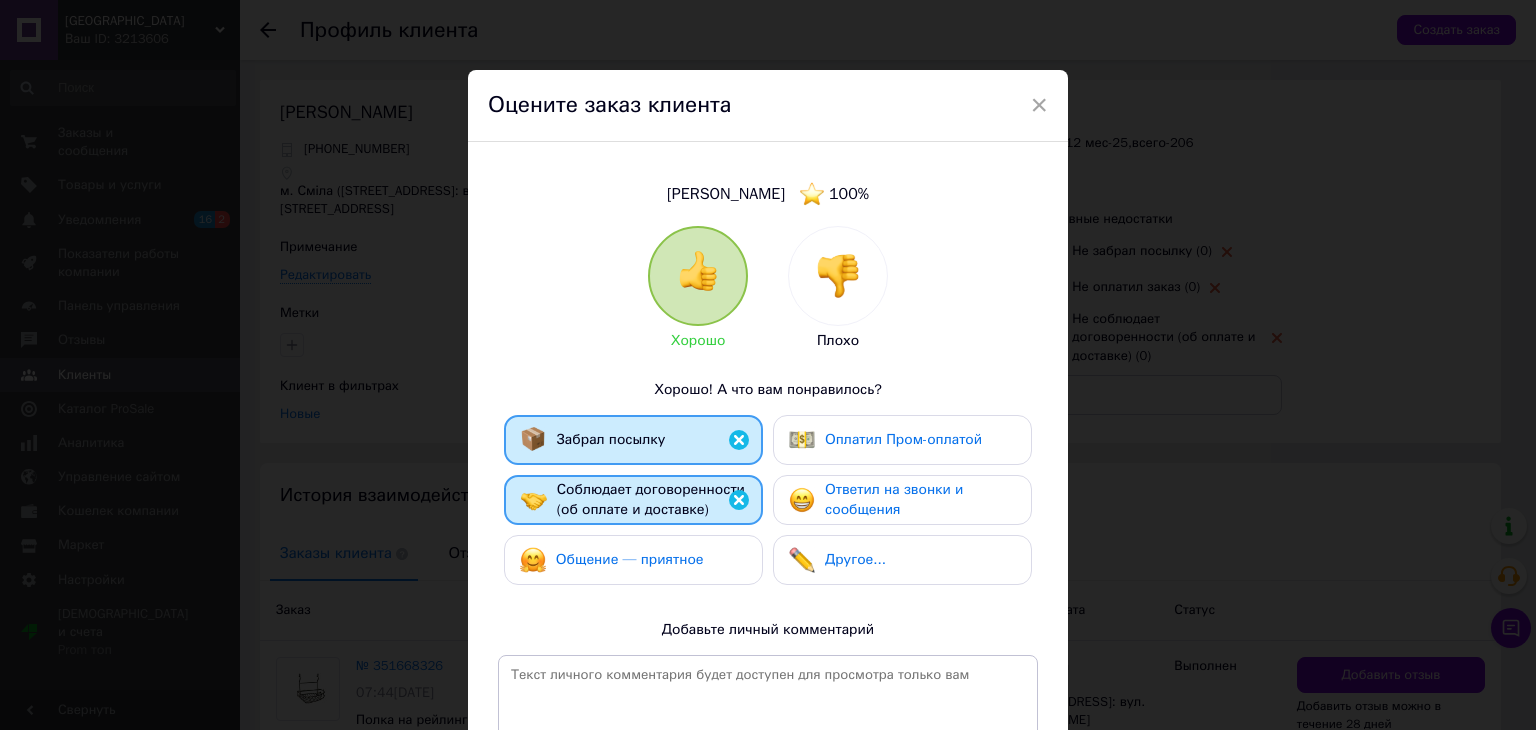 click on "Ответил на звонки и сообщения" at bounding box center [894, 499] 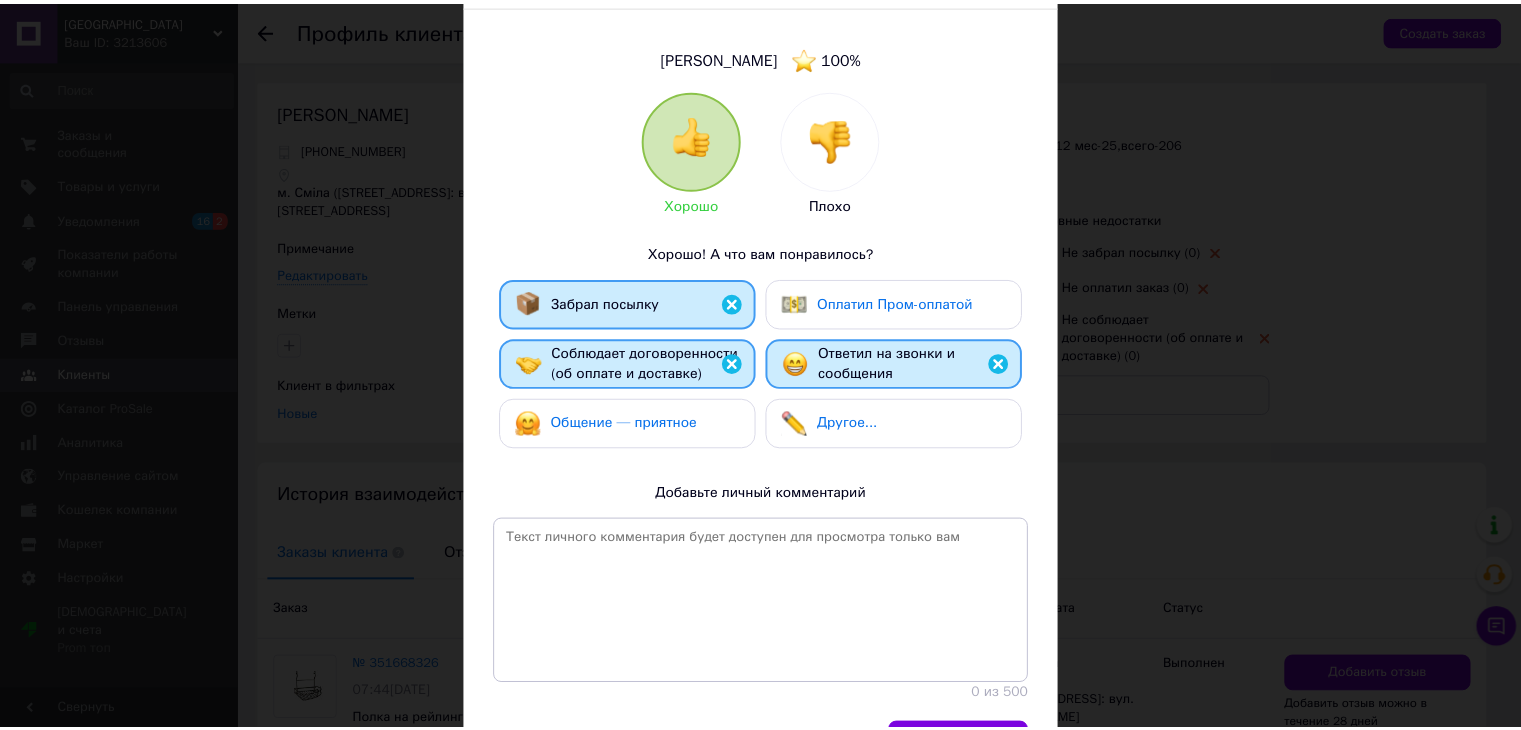scroll, scrollTop: 256, scrollLeft: 0, axis: vertical 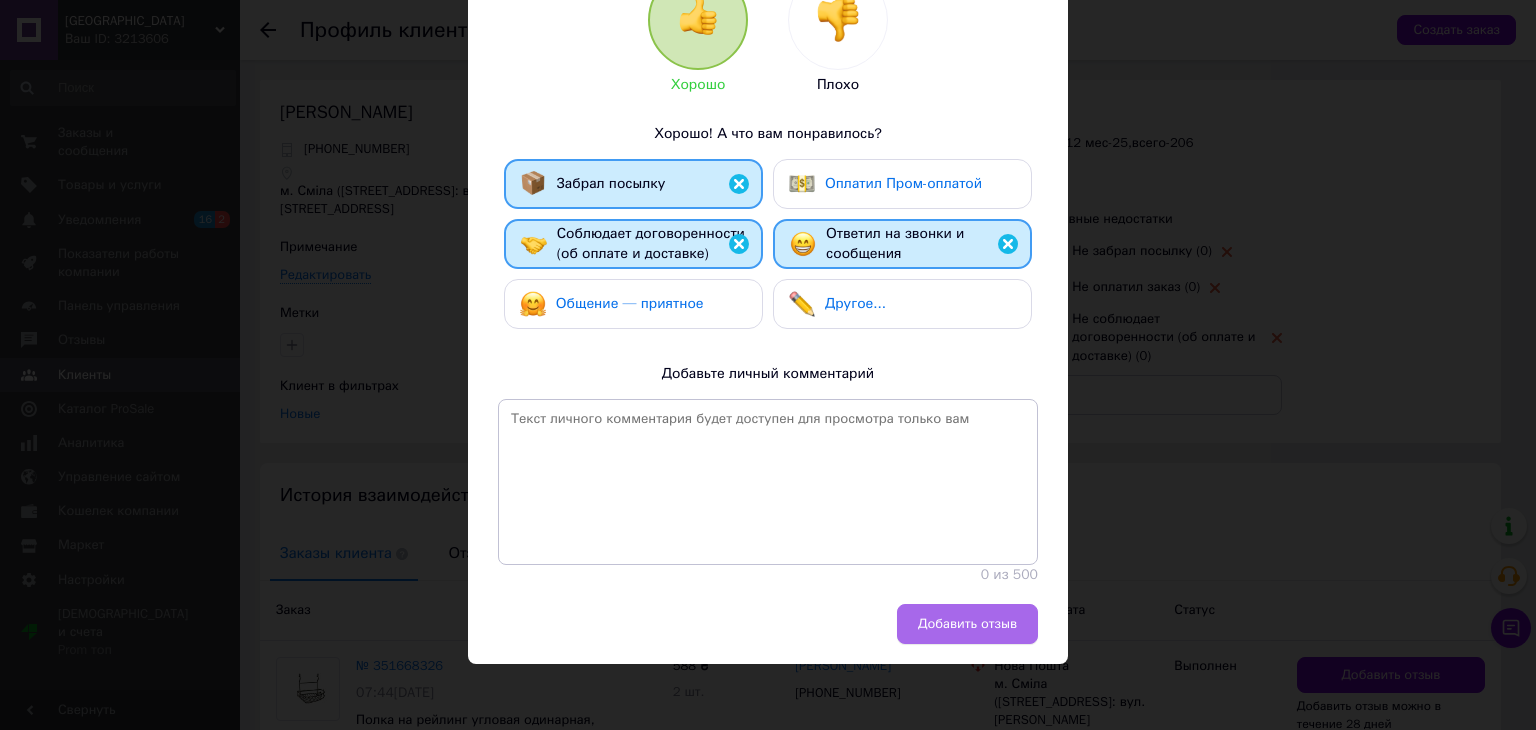 click on "Добавить отзыв" at bounding box center (967, 624) 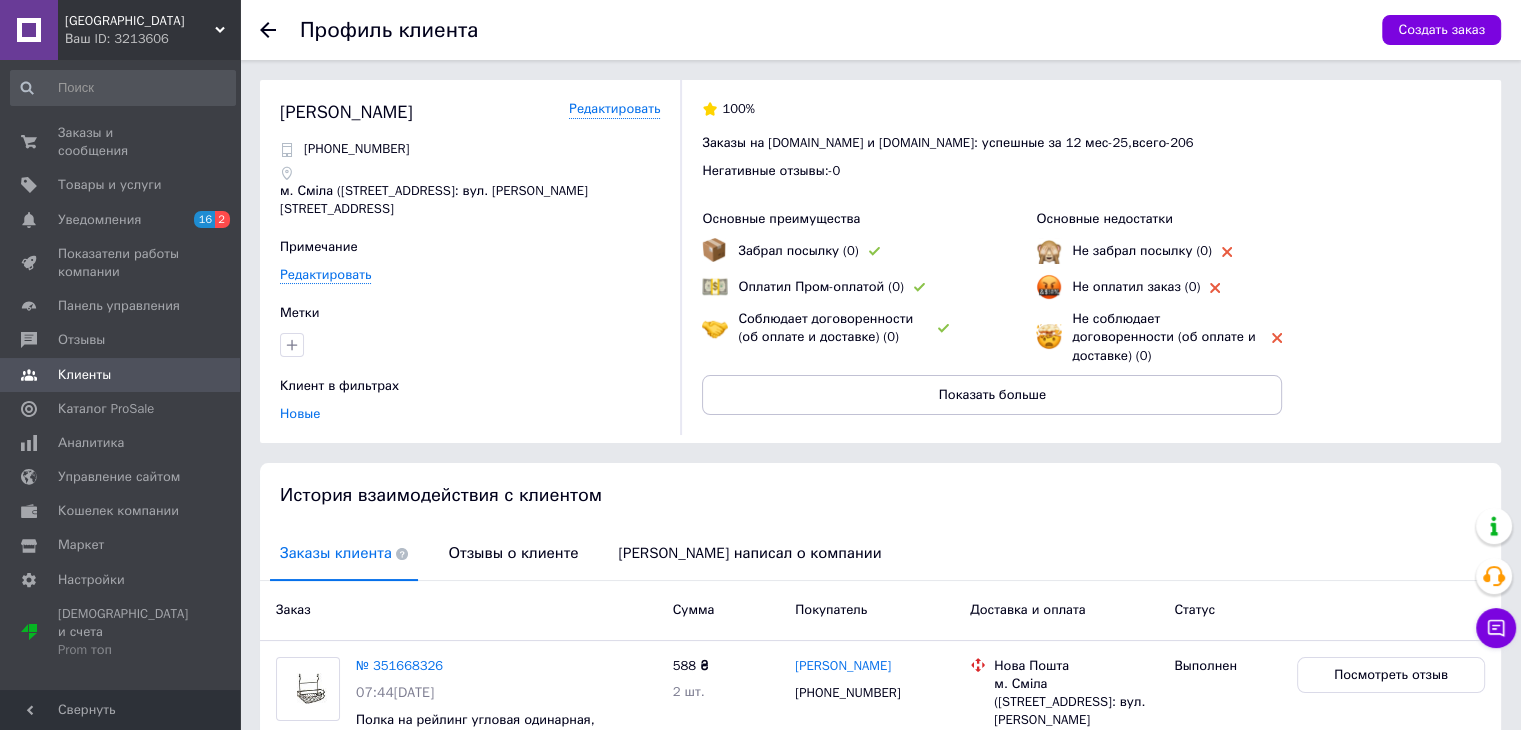 click 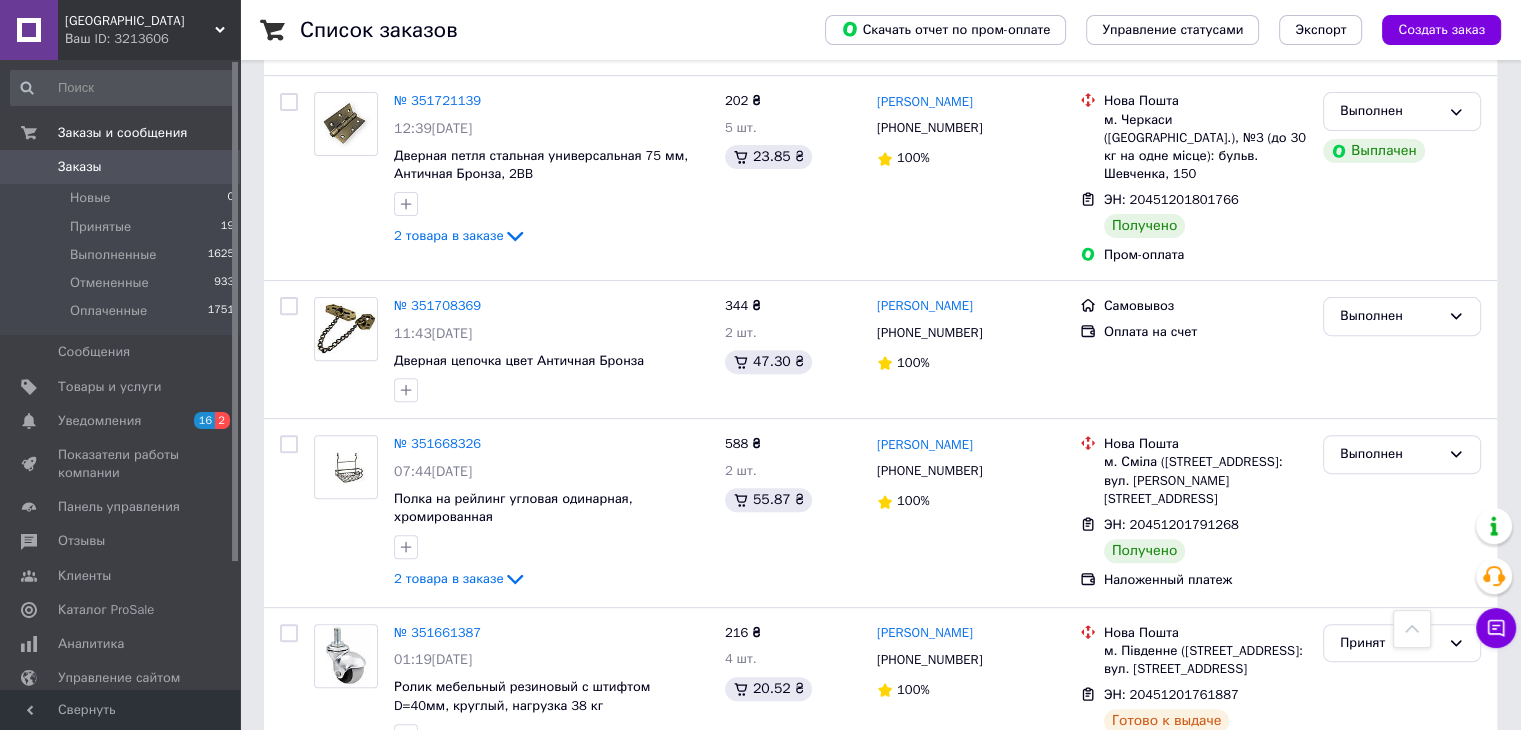 scroll, scrollTop: 645, scrollLeft: 0, axis: vertical 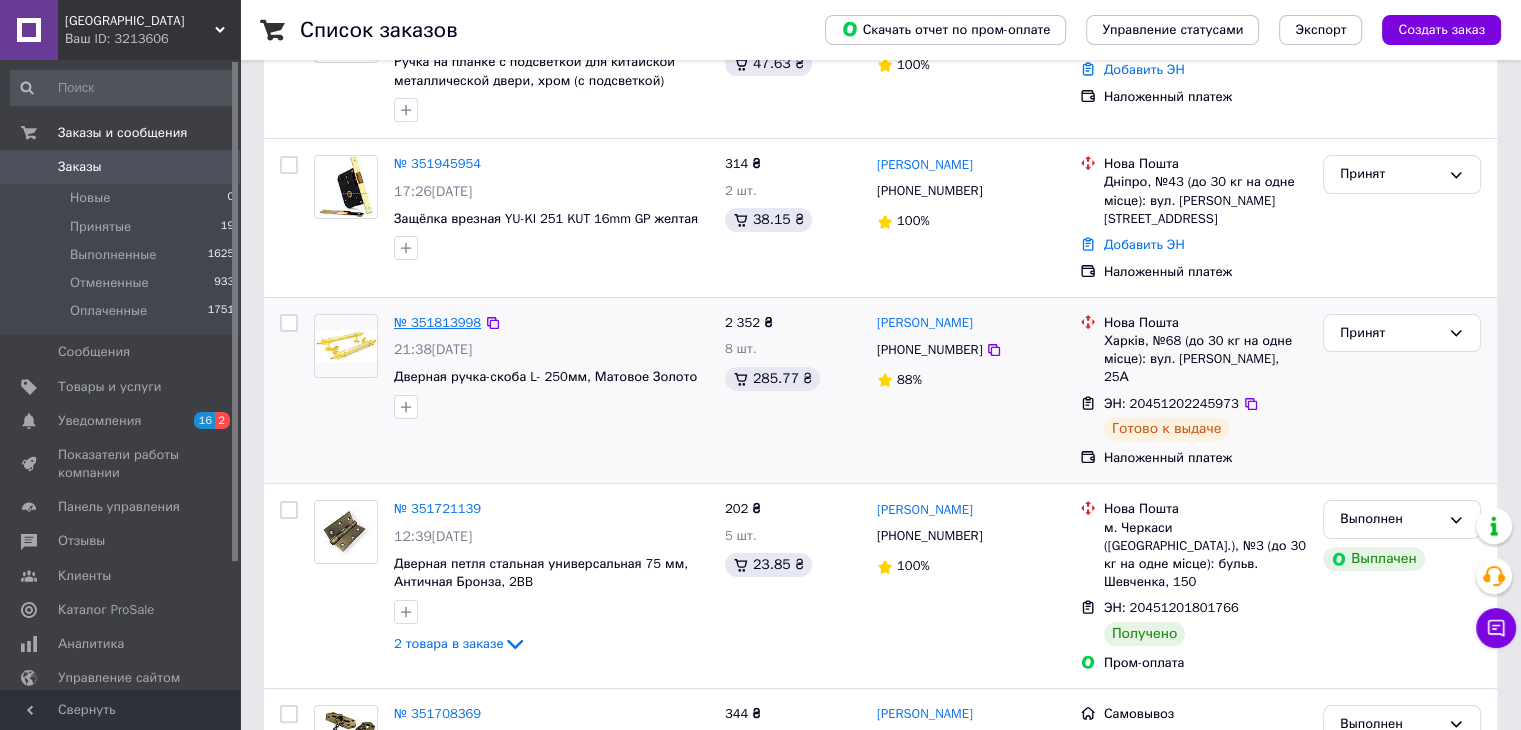 click on "№ 351813998" at bounding box center [437, 322] 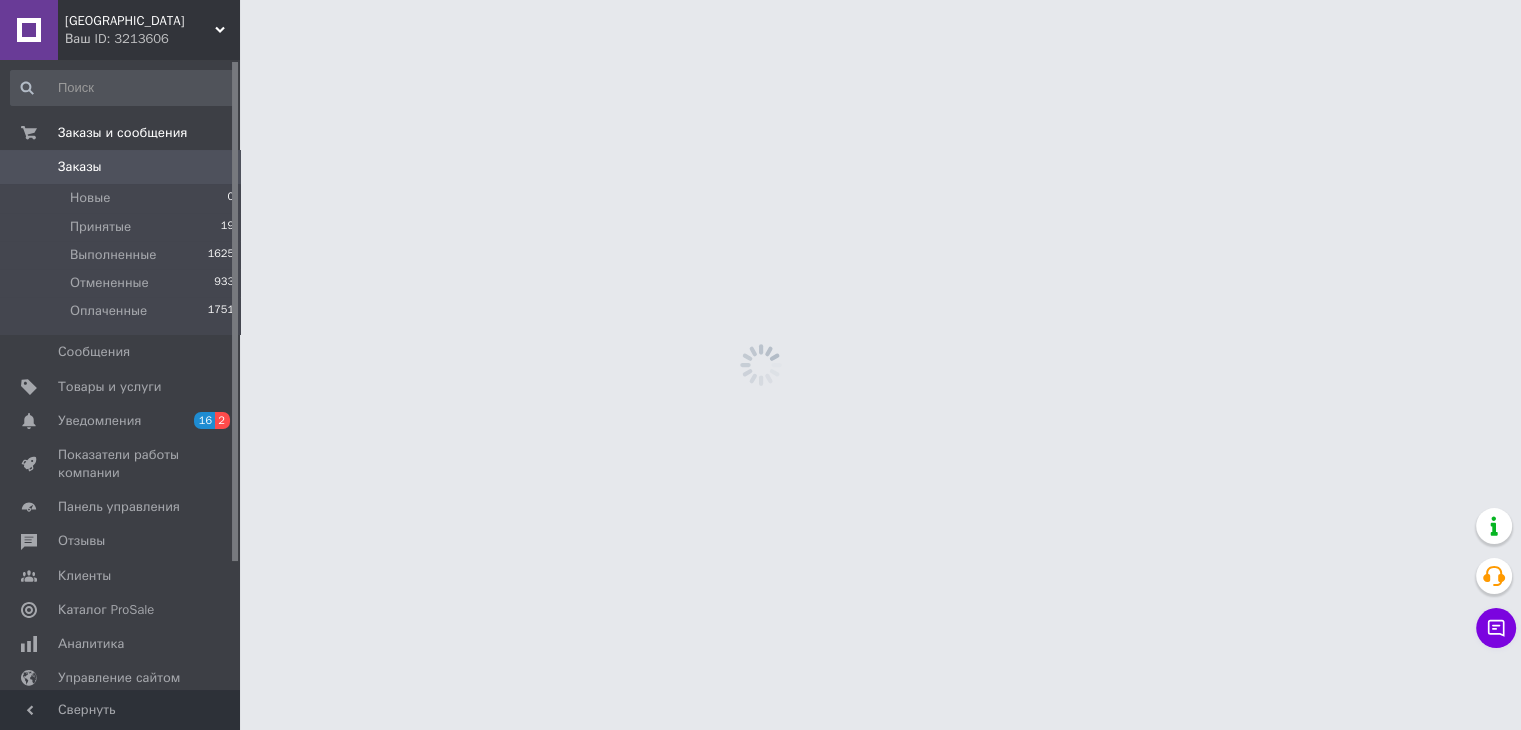 scroll, scrollTop: 0, scrollLeft: 0, axis: both 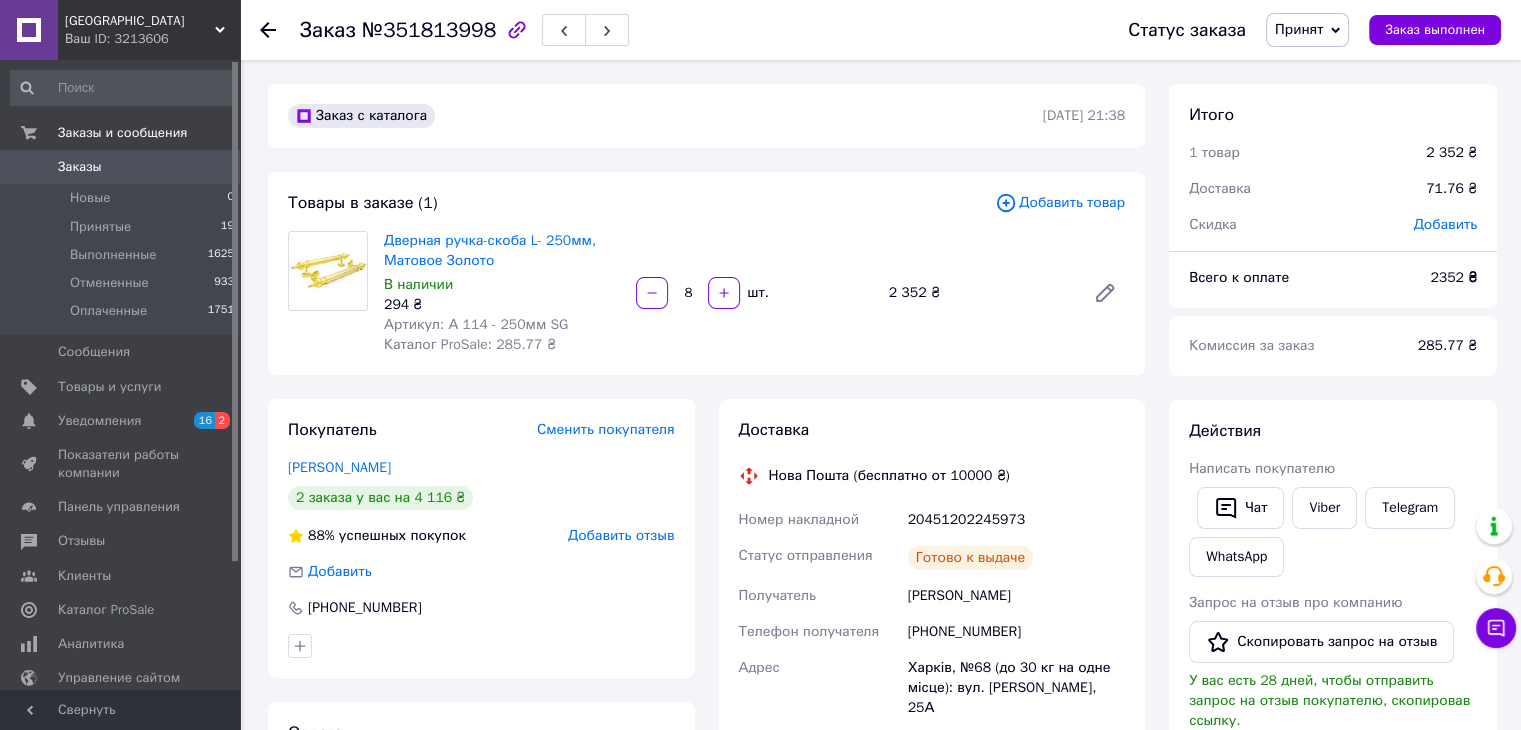 click 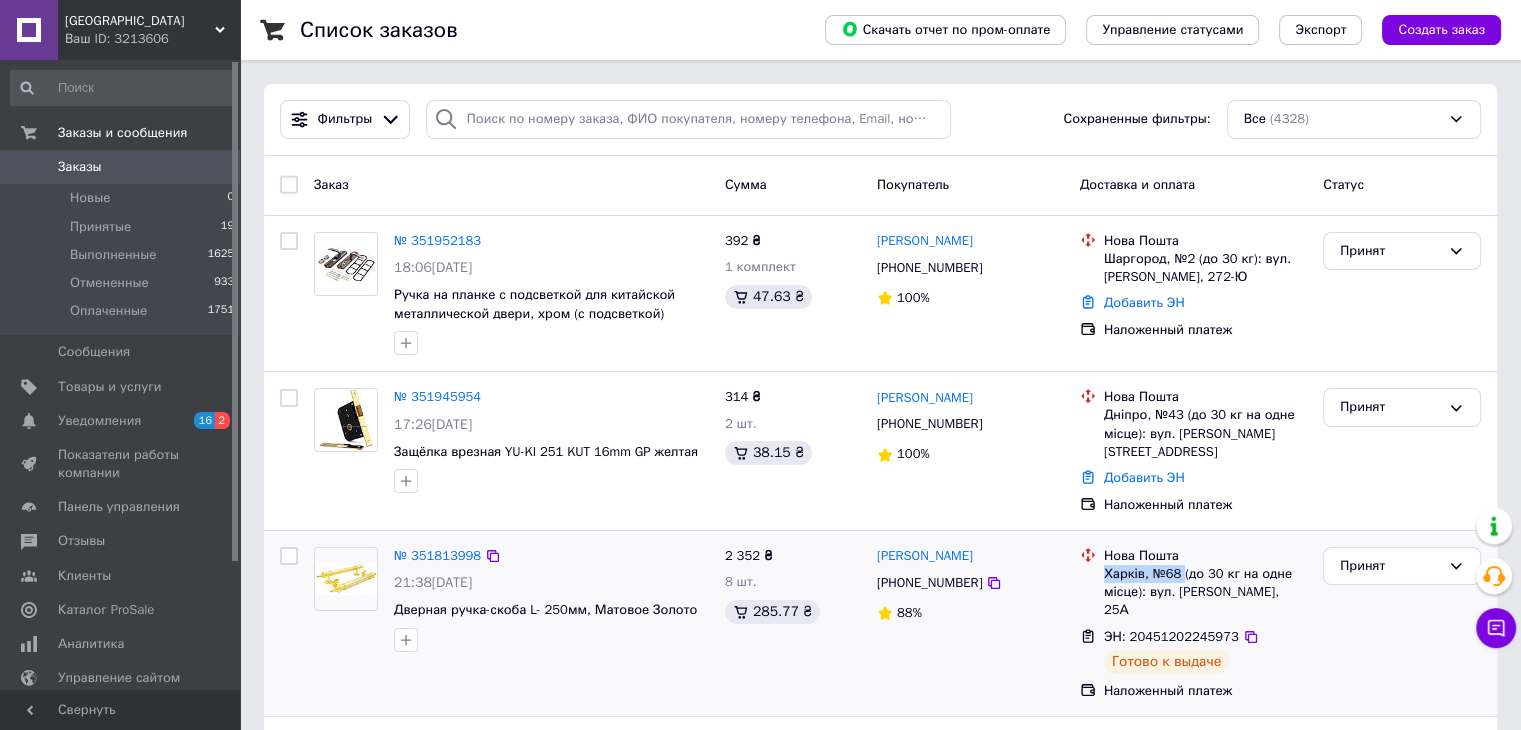 drag, startPoint x: 1104, startPoint y: 555, endPoint x: 1181, endPoint y: 556, distance: 77.00649 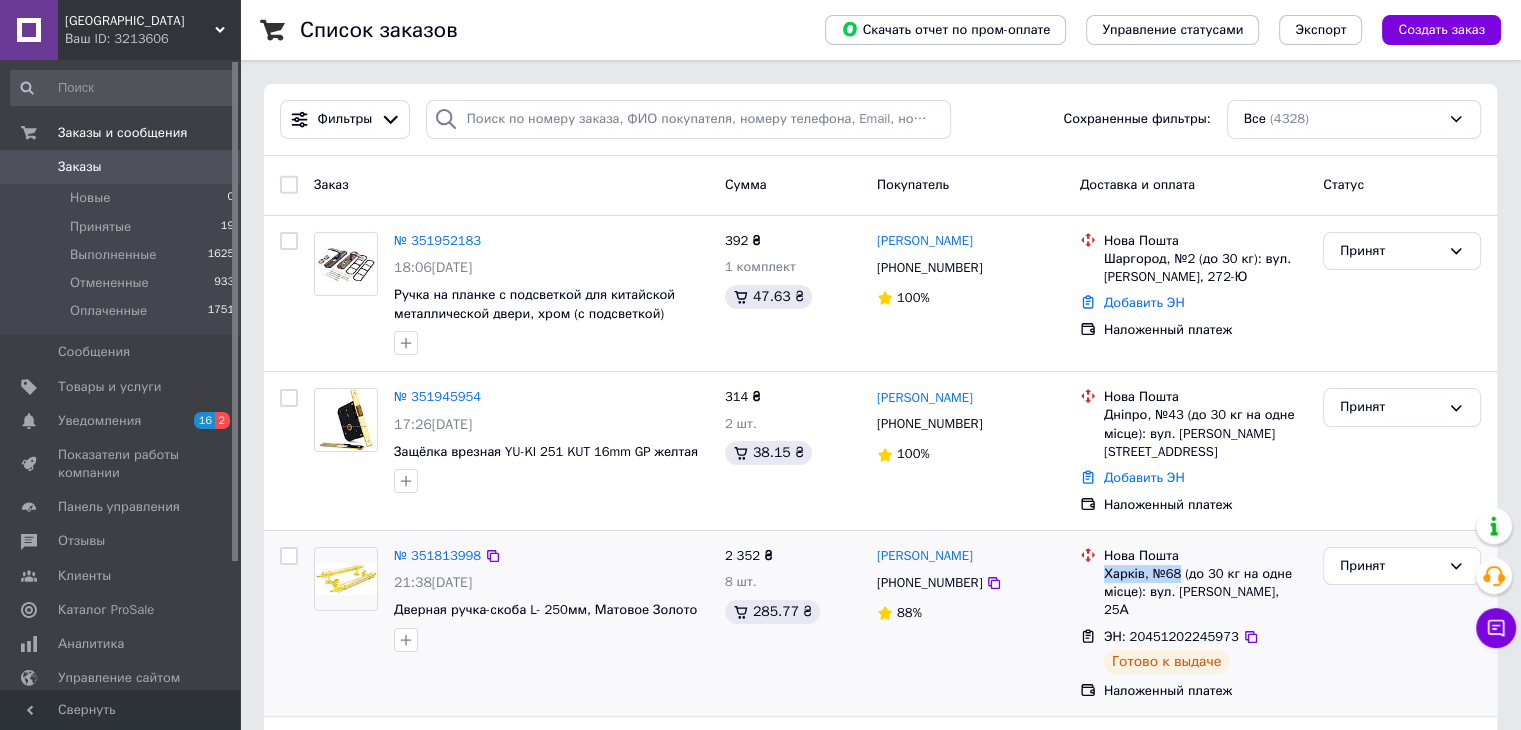 drag, startPoint x: 1100, startPoint y: 561, endPoint x: 1178, endPoint y: 555, distance: 78.23043 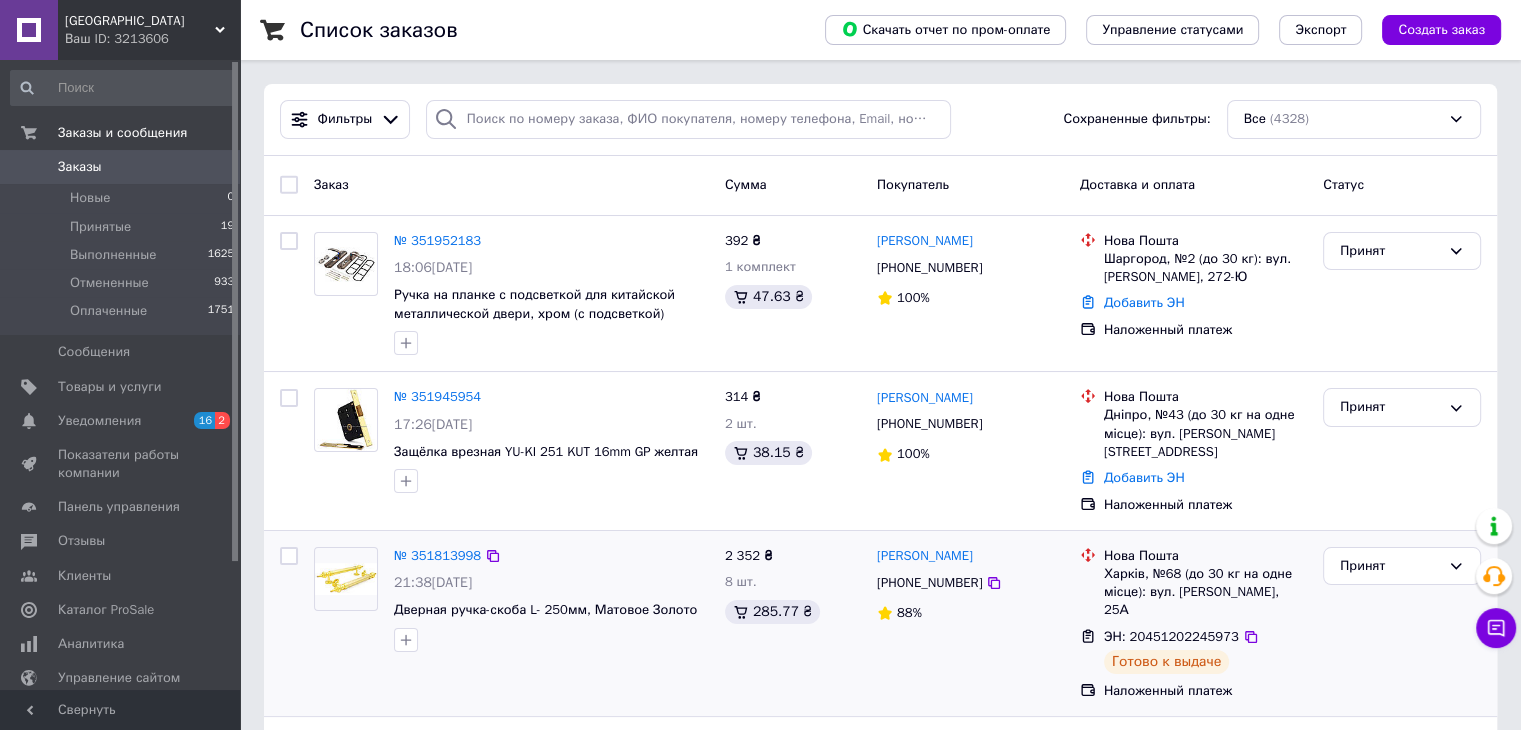 drag, startPoint x: 1091, startPoint y: 554, endPoint x: 1133, endPoint y: 554, distance: 42 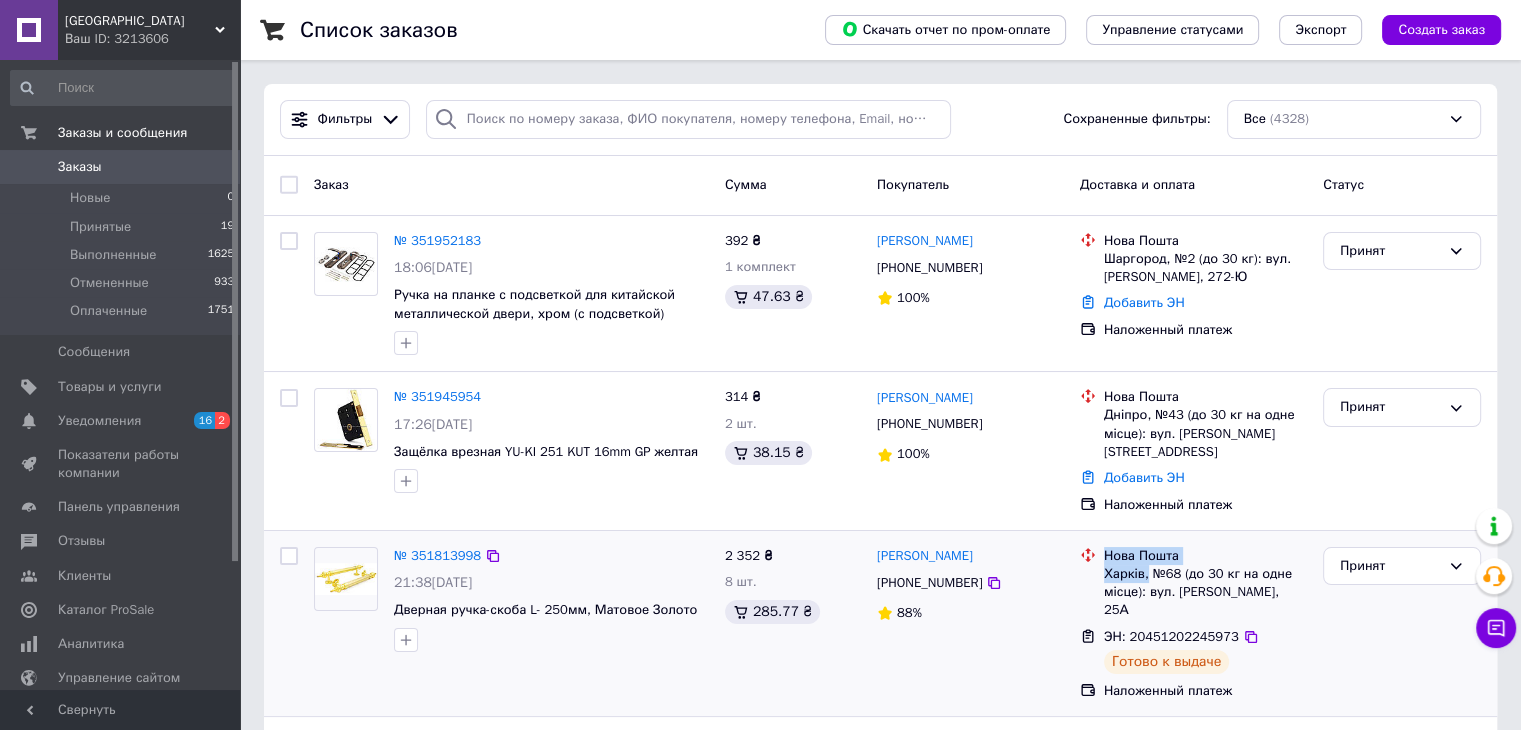 drag, startPoint x: 1114, startPoint y: 555, endPoint x: 1144, endPoint y: 558, distance: 30.149628 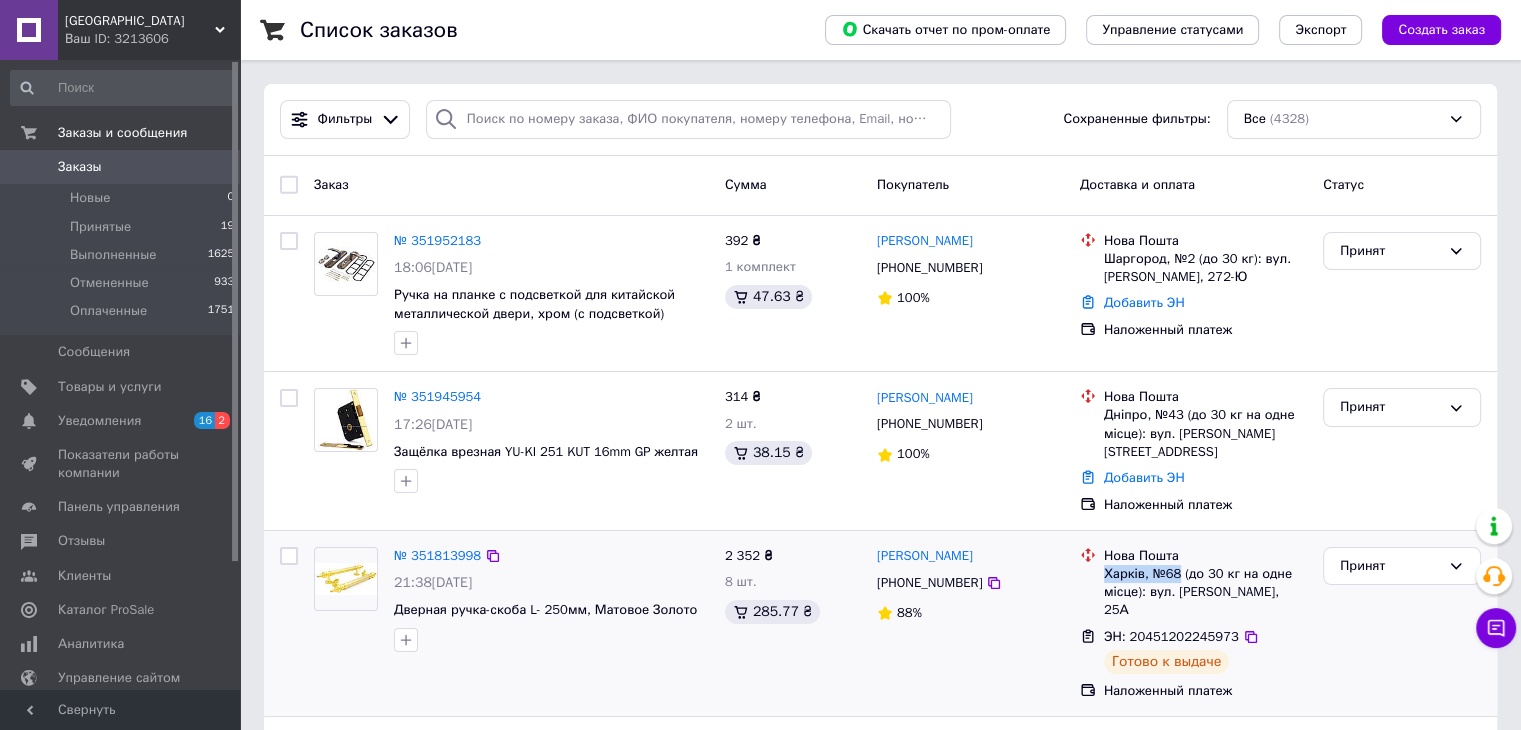 drag, startPoint x: 1101, startPoint y: 556, endPoint x: 1178, endPoint y: 557, distance: 77.00649 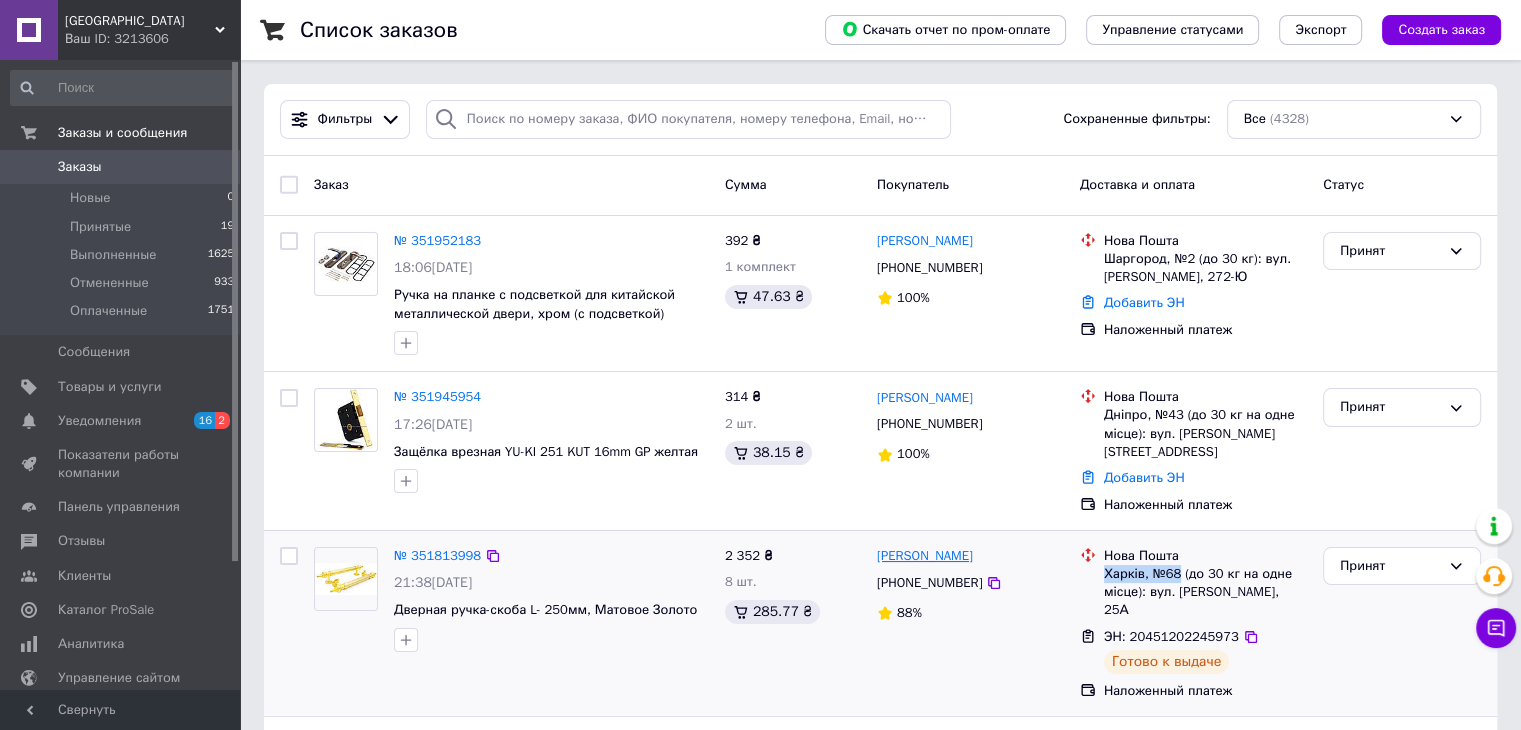 copy on "[PERSON_NAME]" 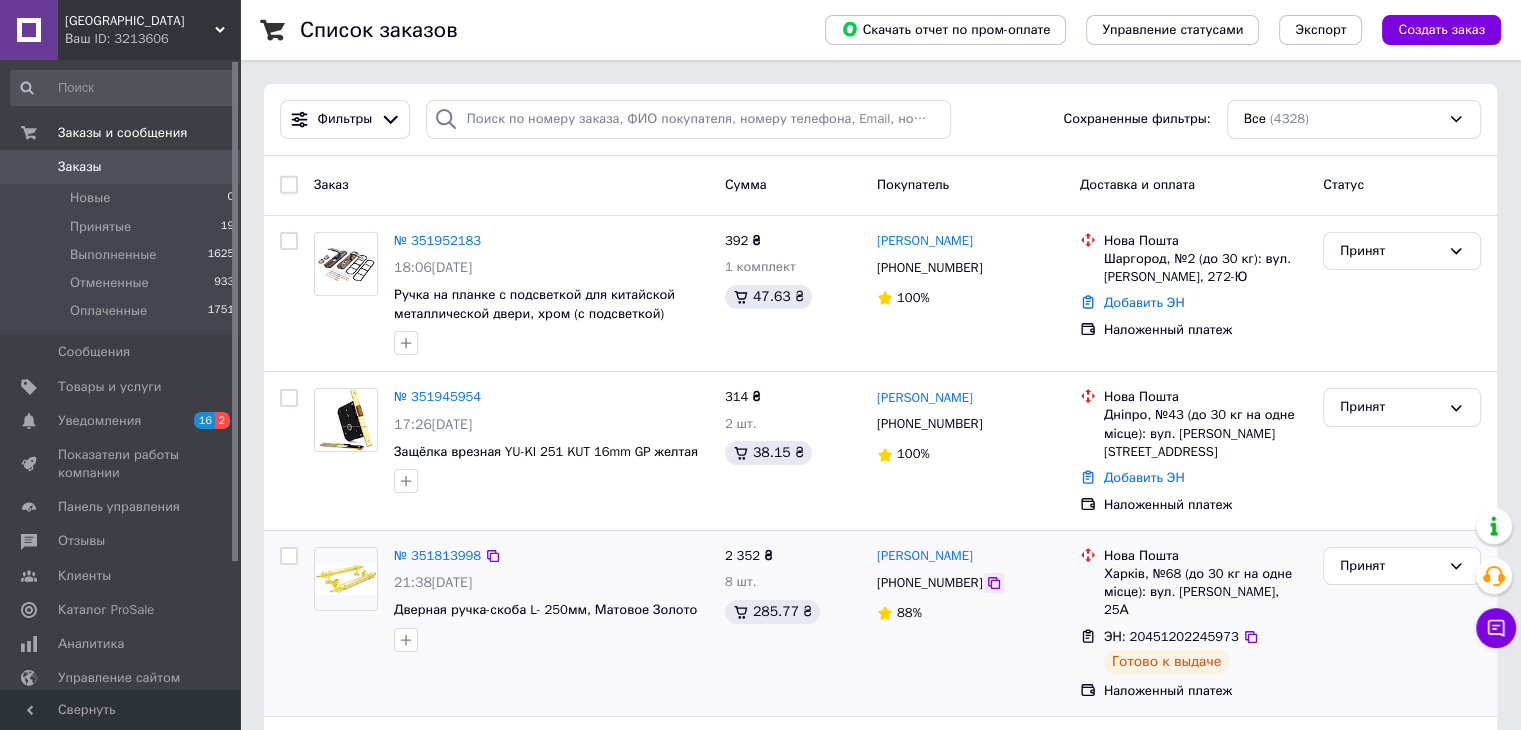 click 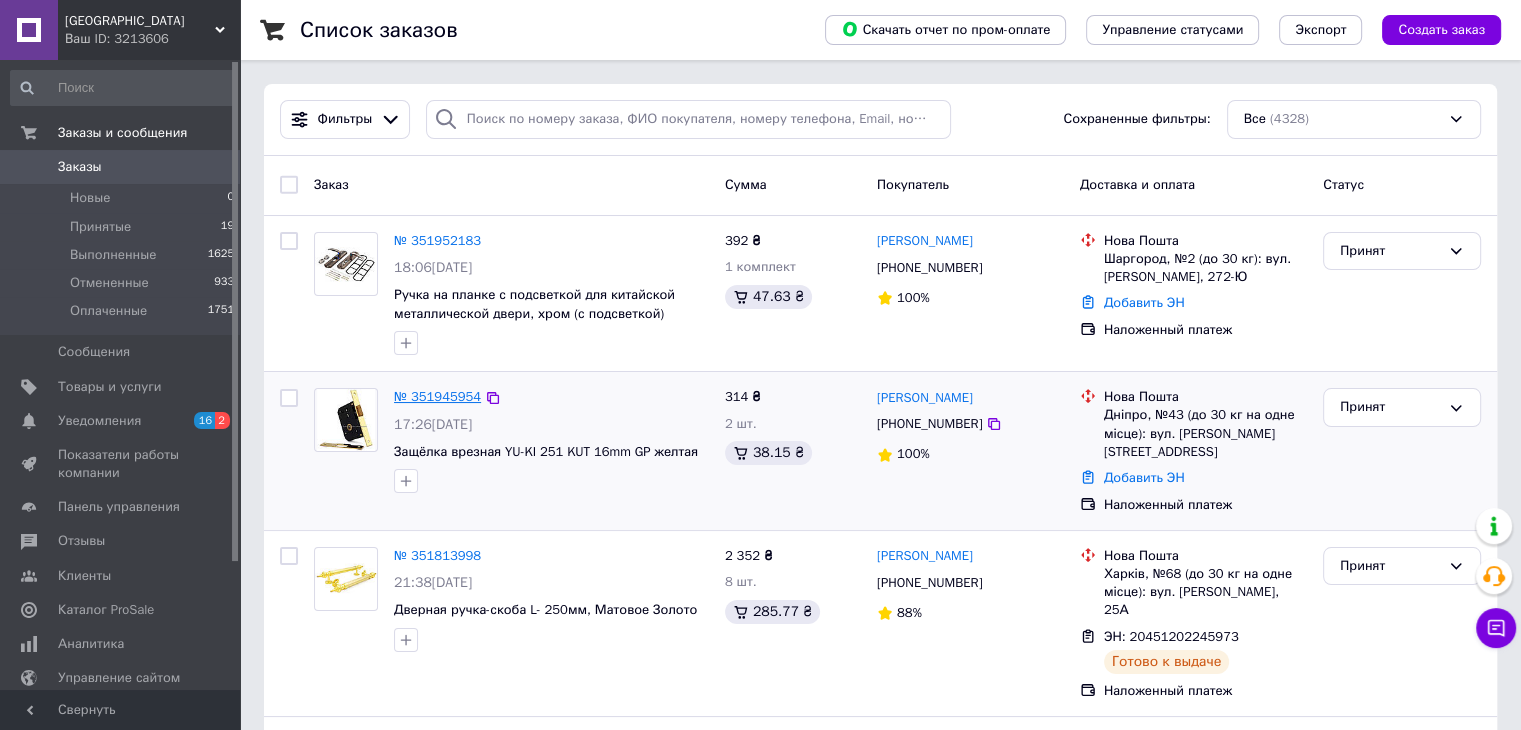 click on "№ 351945954" at bounding box center [437, 396] 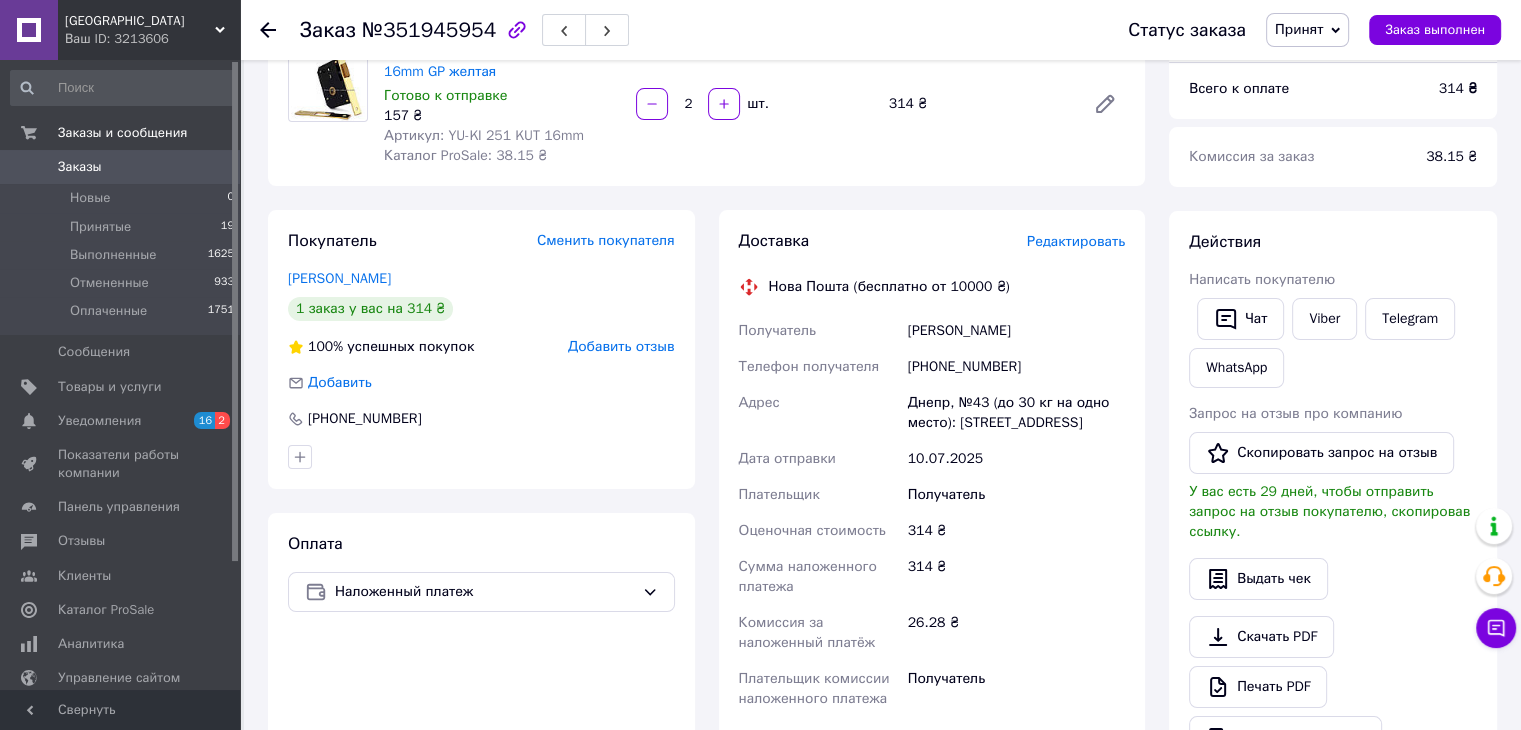 scroll, scrollTop: 188, scrollLeft: 0, axis: vertical 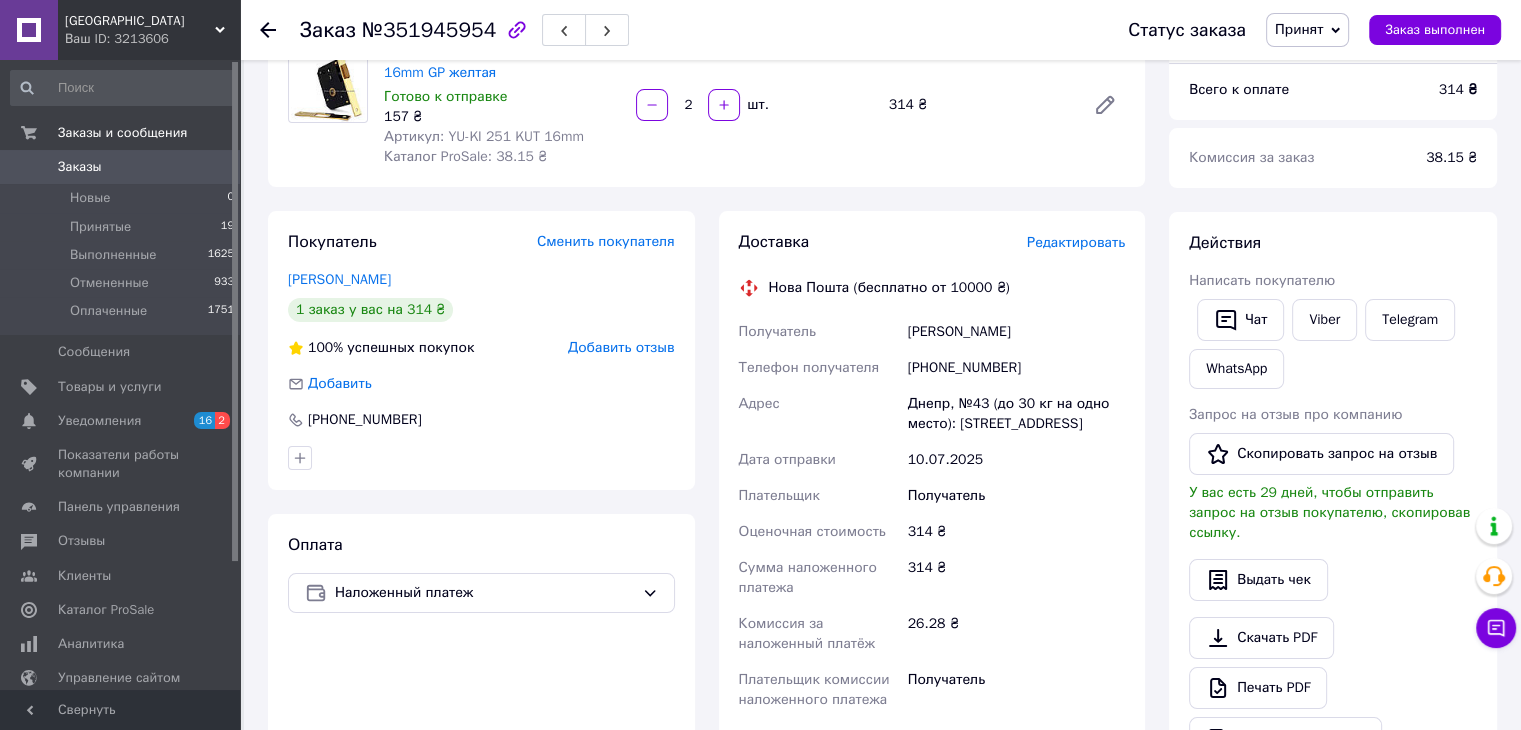click 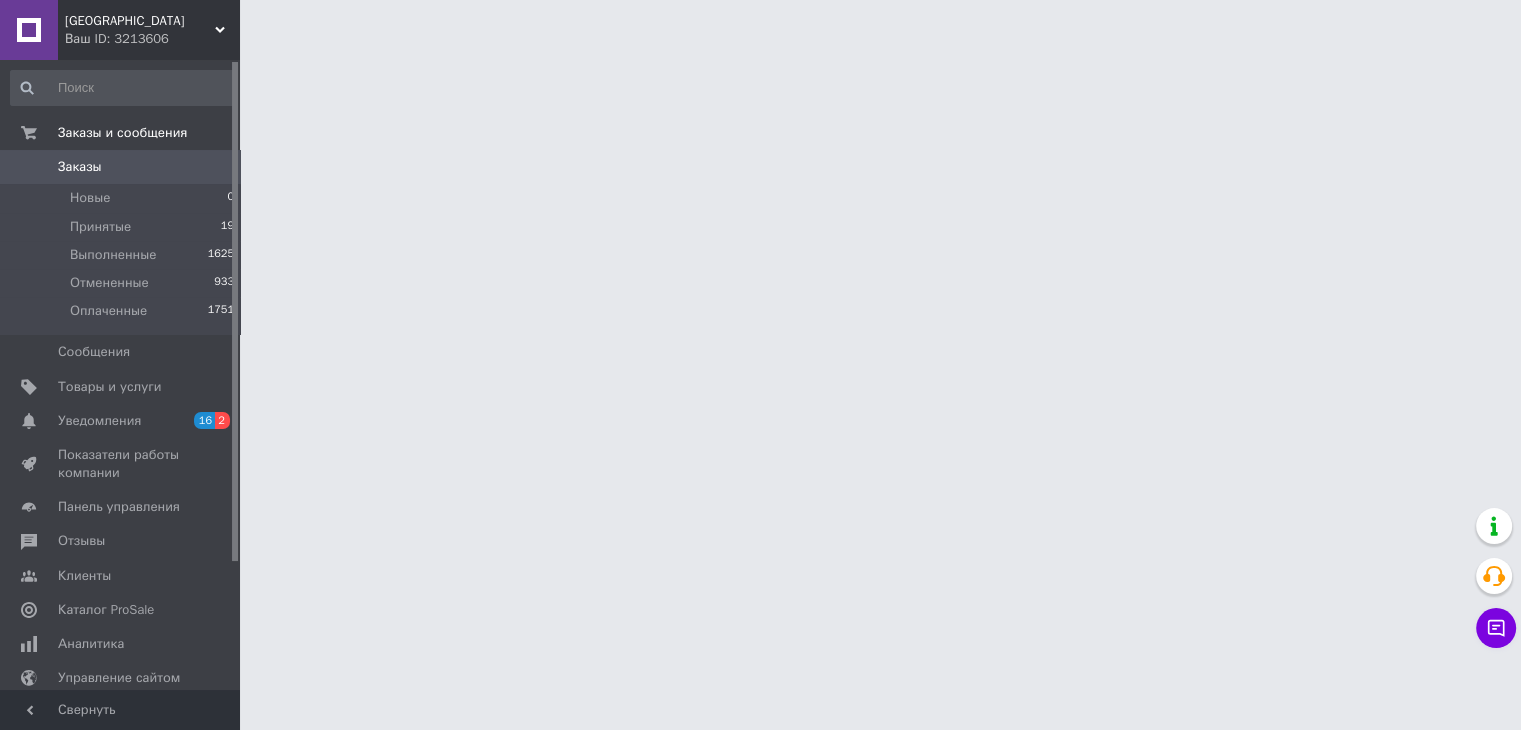 scroll, scrollTop: 0, scrollLeft: 0, axis: both 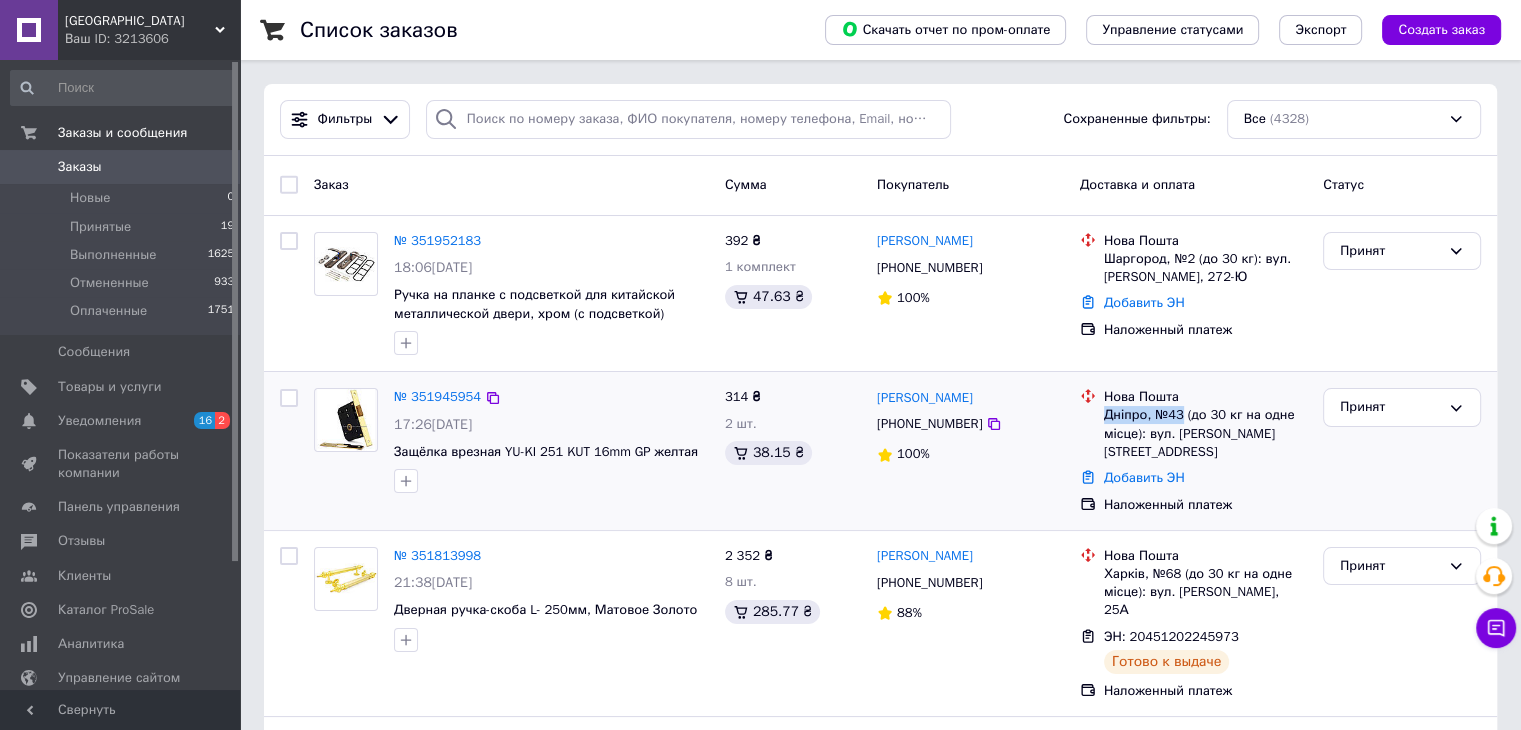 drag, startPoint x: 1105, startPoint y: 414, endPoint x: 1180, endPoint y: 411, distance: 75.059975 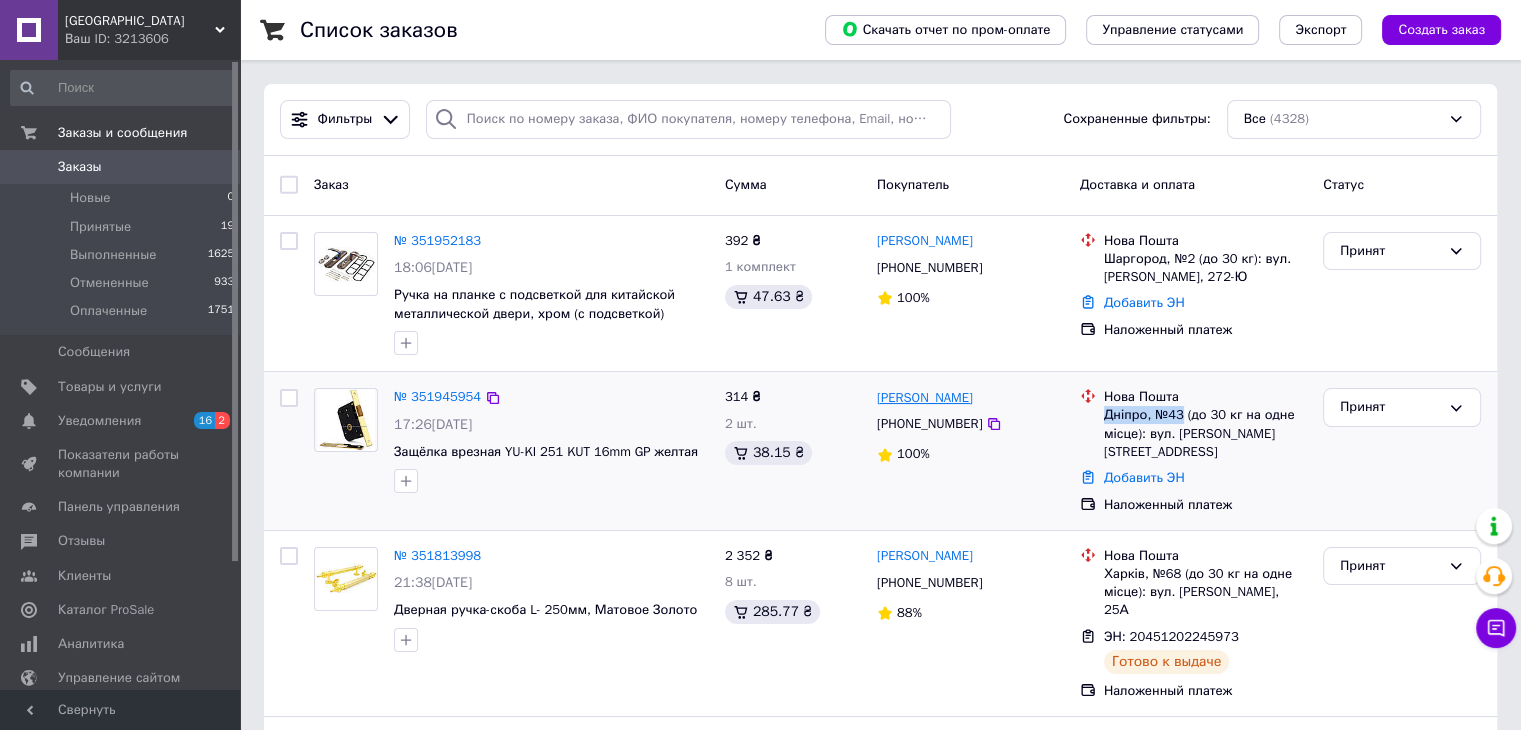 copy on "[PERSON_NAME]" 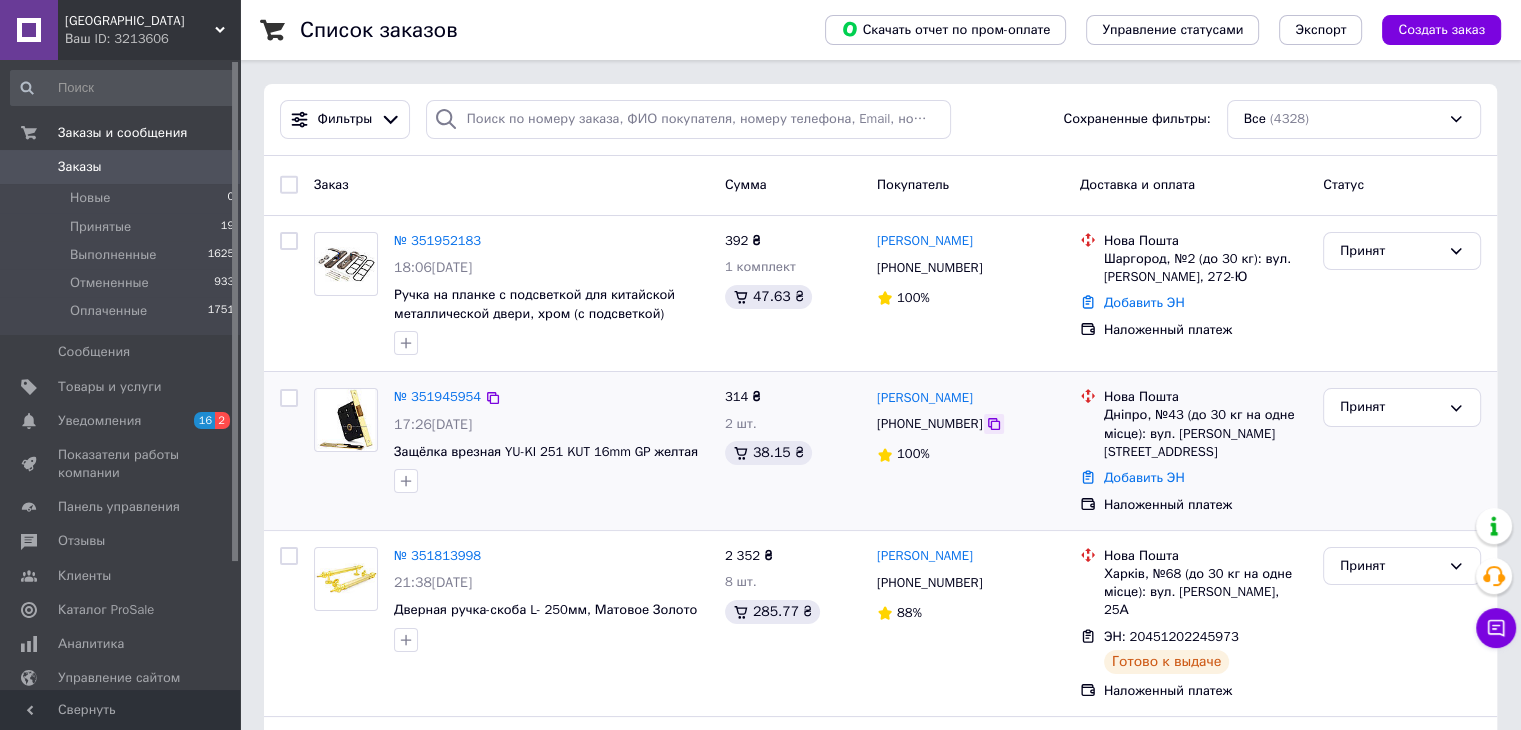 click 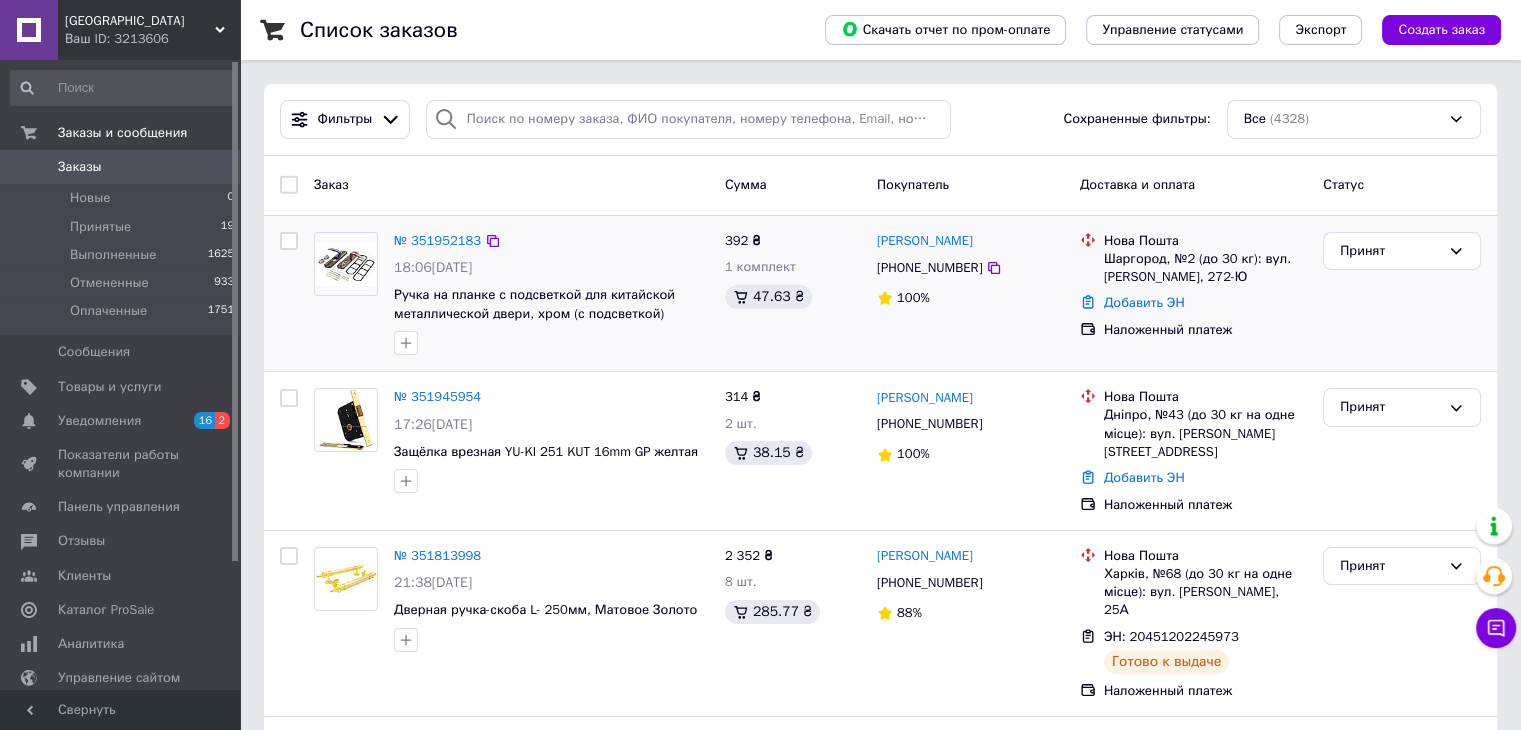 drag, startPoint x: 1100, startPoint y: 253, endPoint x: 1123, endPoint y: 259, distance: 23.769728 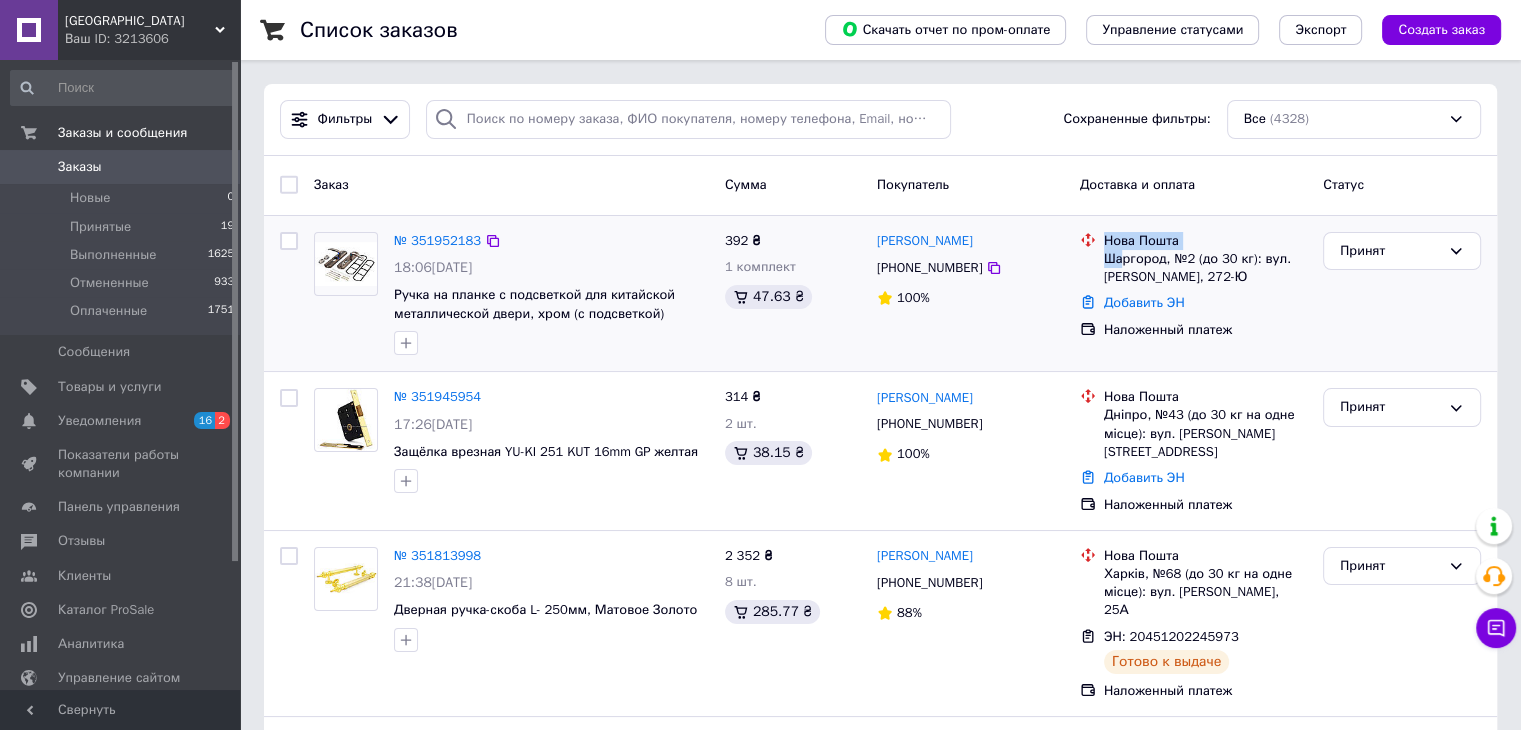 click on "Нова Пошта Шаргород, №2 (до 30 кг): вул. [PERSON_NAME], 272-Ю" at bounding box center (1193, 259) 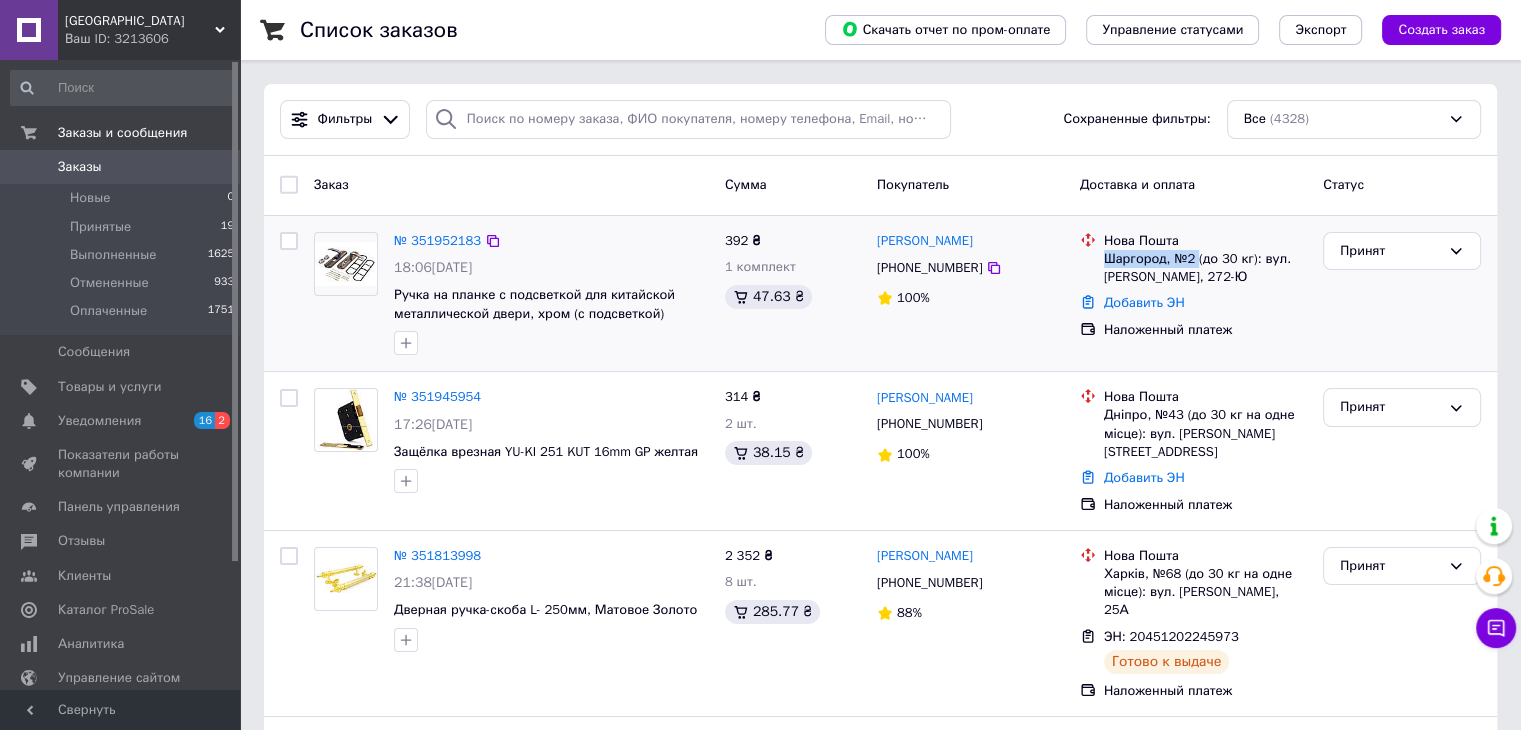 drag, startPoint x: 1104, startPoint y: 257, endPoint x: 1196, endPoint y: 258, distance: 92.00543 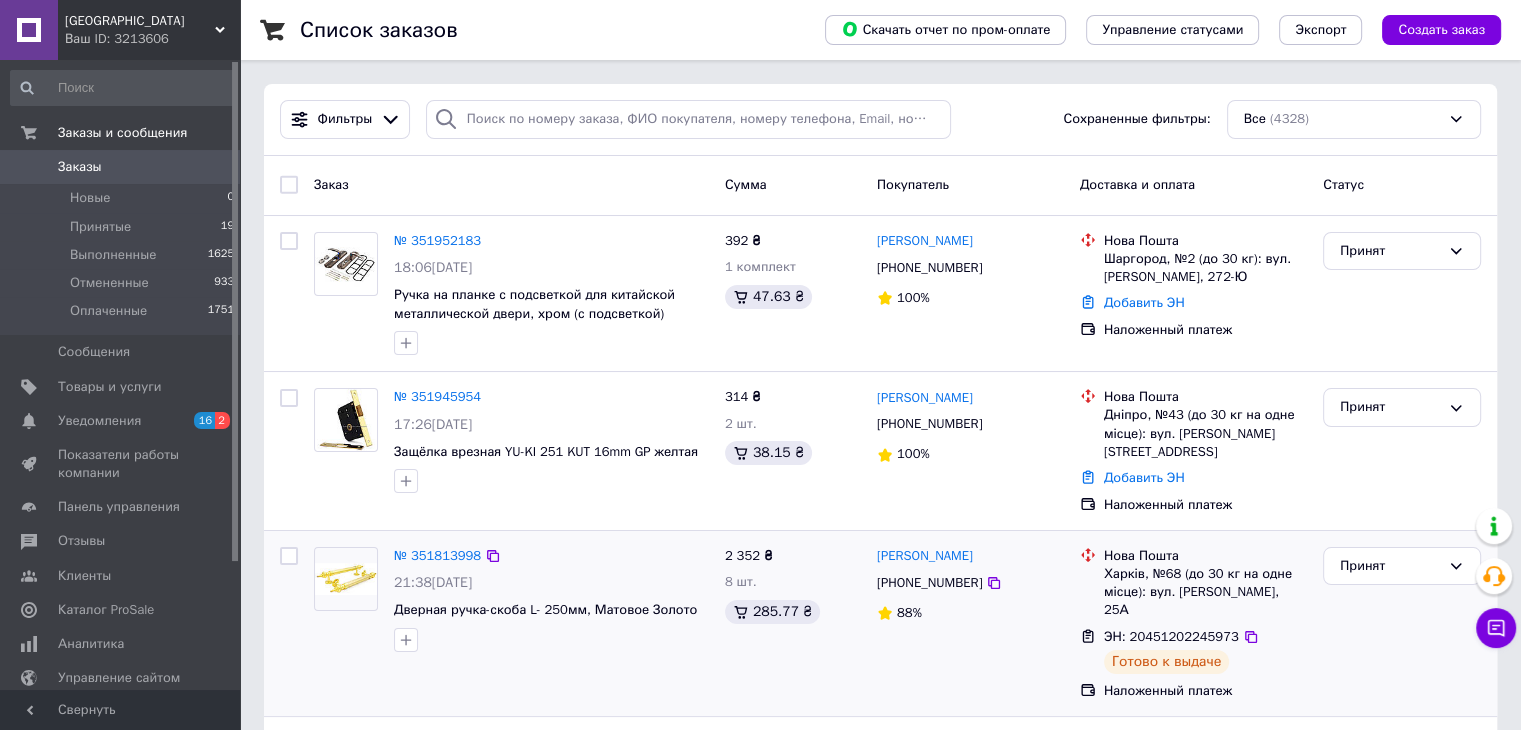 click on "№ 351813998 21:38[DATE] Дверная ручка-скоба L- 250мм, Матовое Золото 2 352 ₴ 8 шт. 285.77 ₴ [PERSON_NAME] [PHONE_NUMBER] 88% Нова Пошта Харків, №68 (до 30 кг на одне місце): вул. [PERSON_NAME], 25А ЭН: 20451202245973 Готово к выдаче Наложенный платеж Принят" at bounding box center [880, 624] 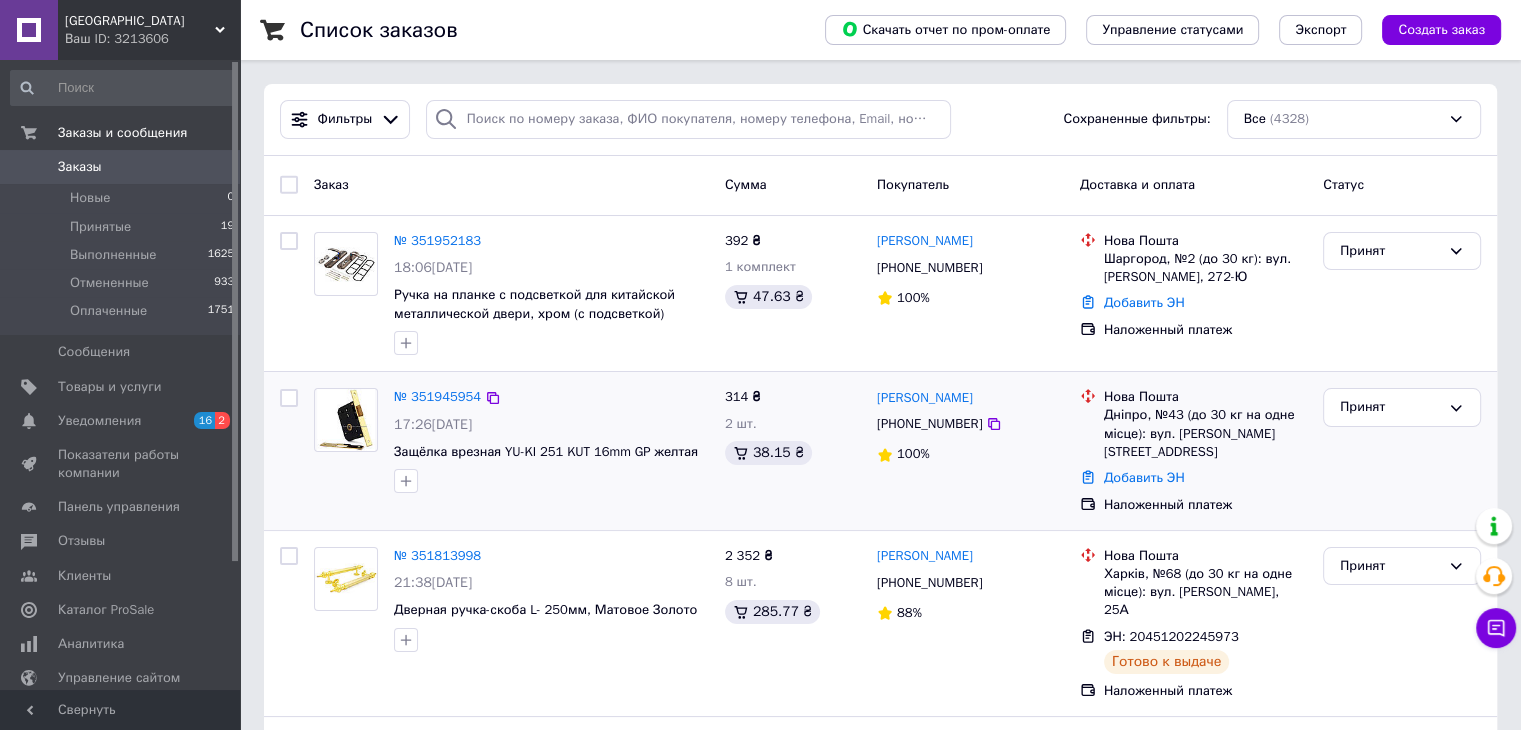 drag, startPoint x: 984, startPoint y: 397, endPoint x: 876, endPoint y: 391, distance: 108.16654 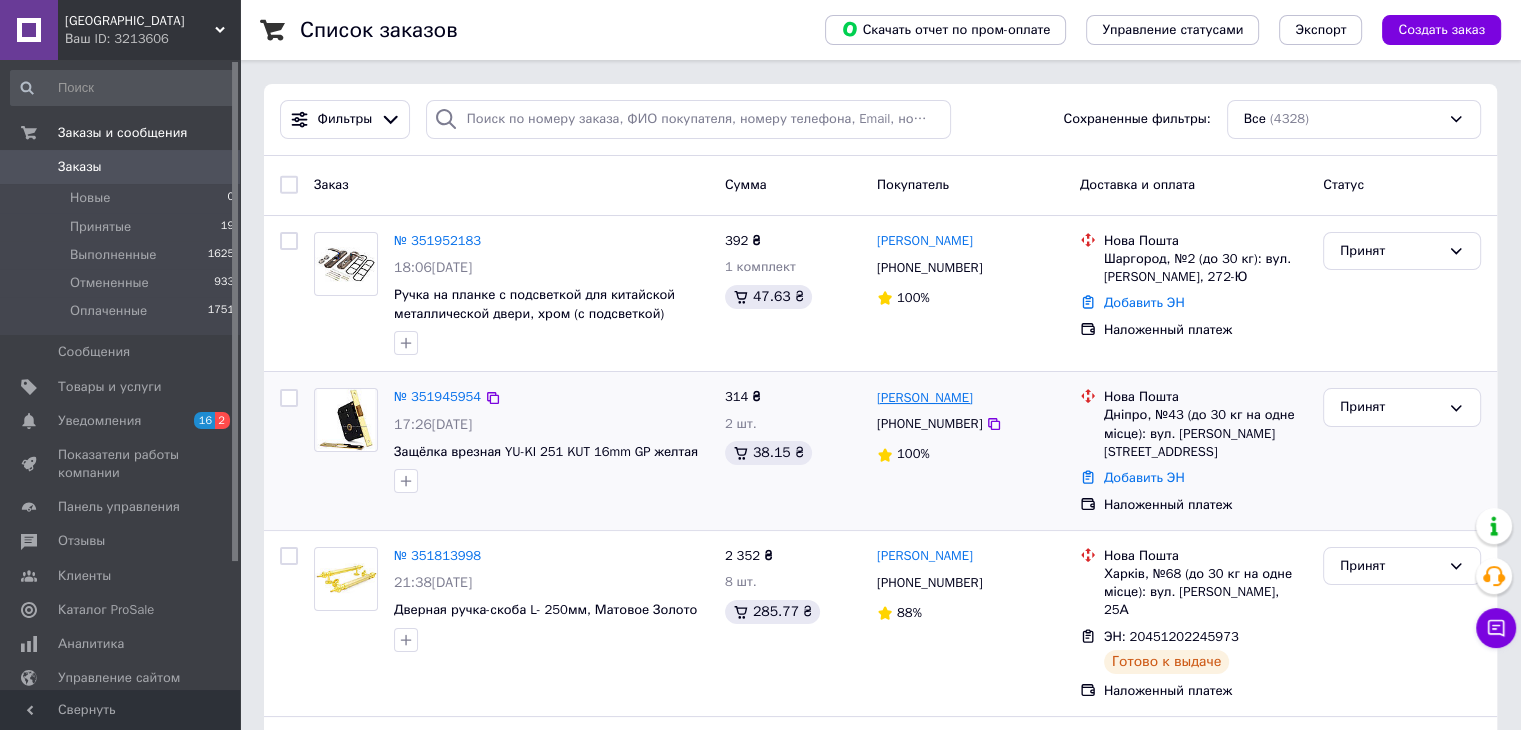 copy on "[PERSON_NAME]" 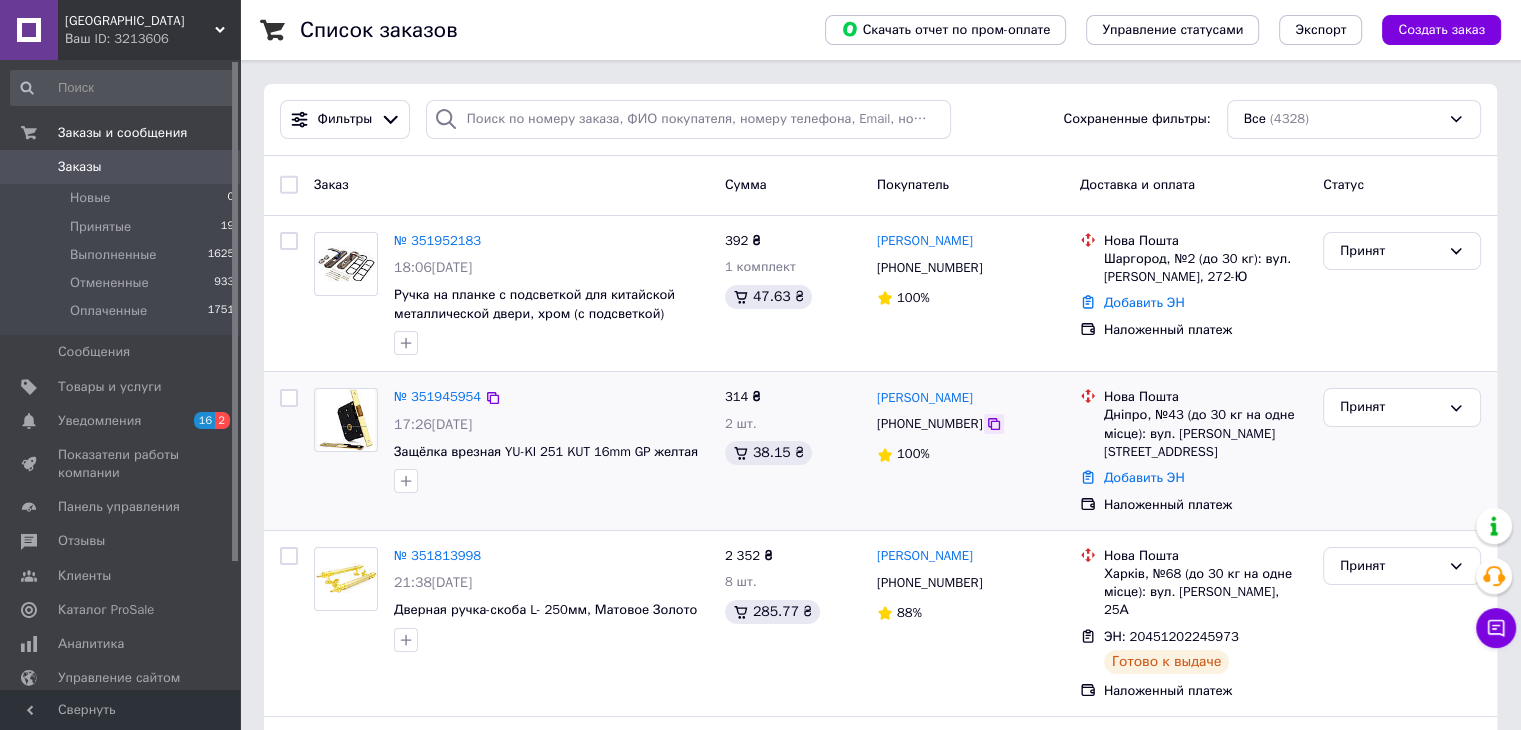 click 